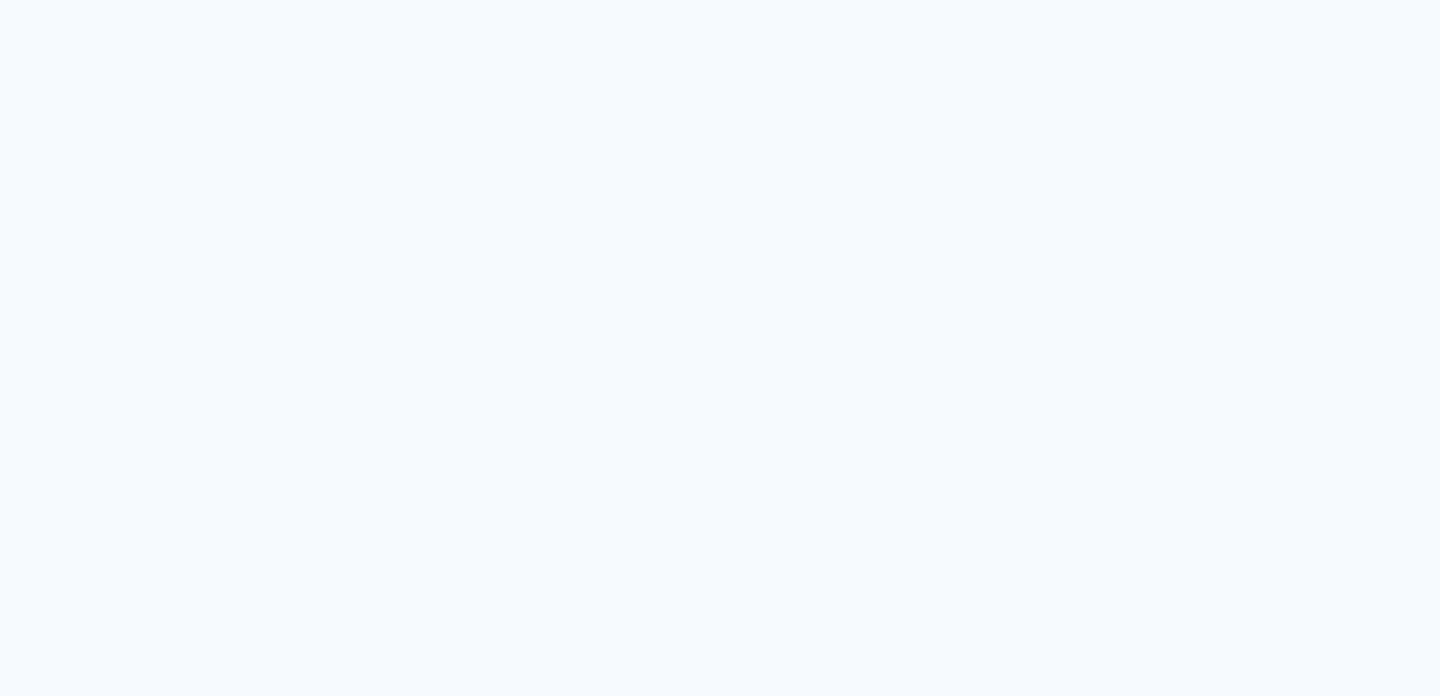 scroll, scrollTop: 0, scrollLeft: 0, axis: both 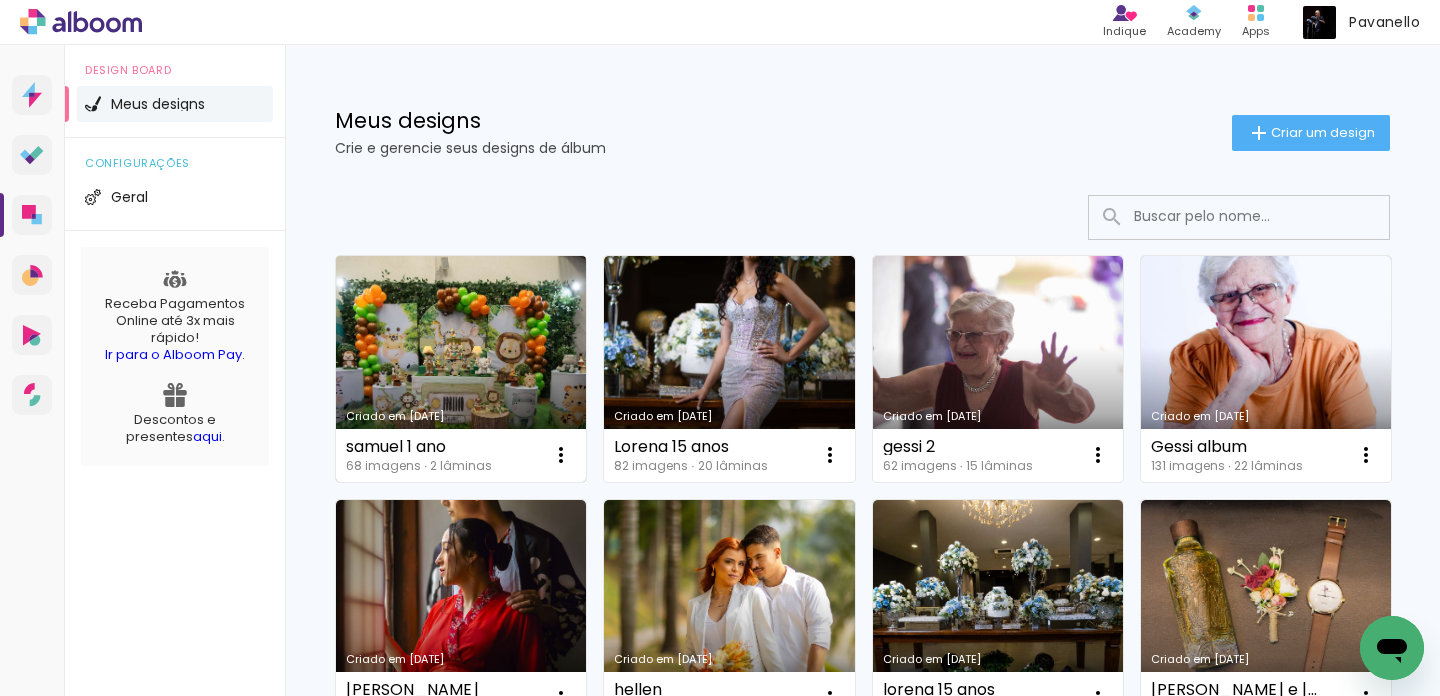 click on "Criado em [DATE]" at bounding box center [461, 369] 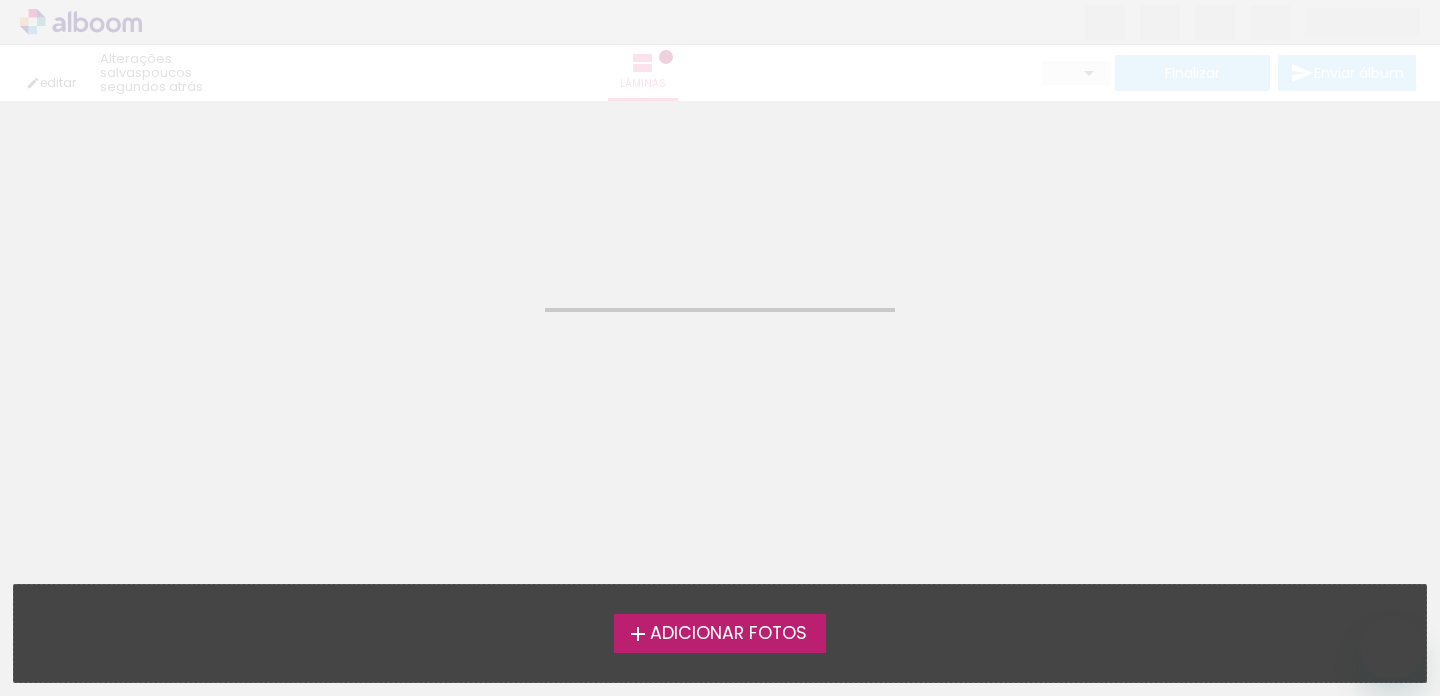 scroll, scrollTop: 0, scrollLeft: 0, axis: both 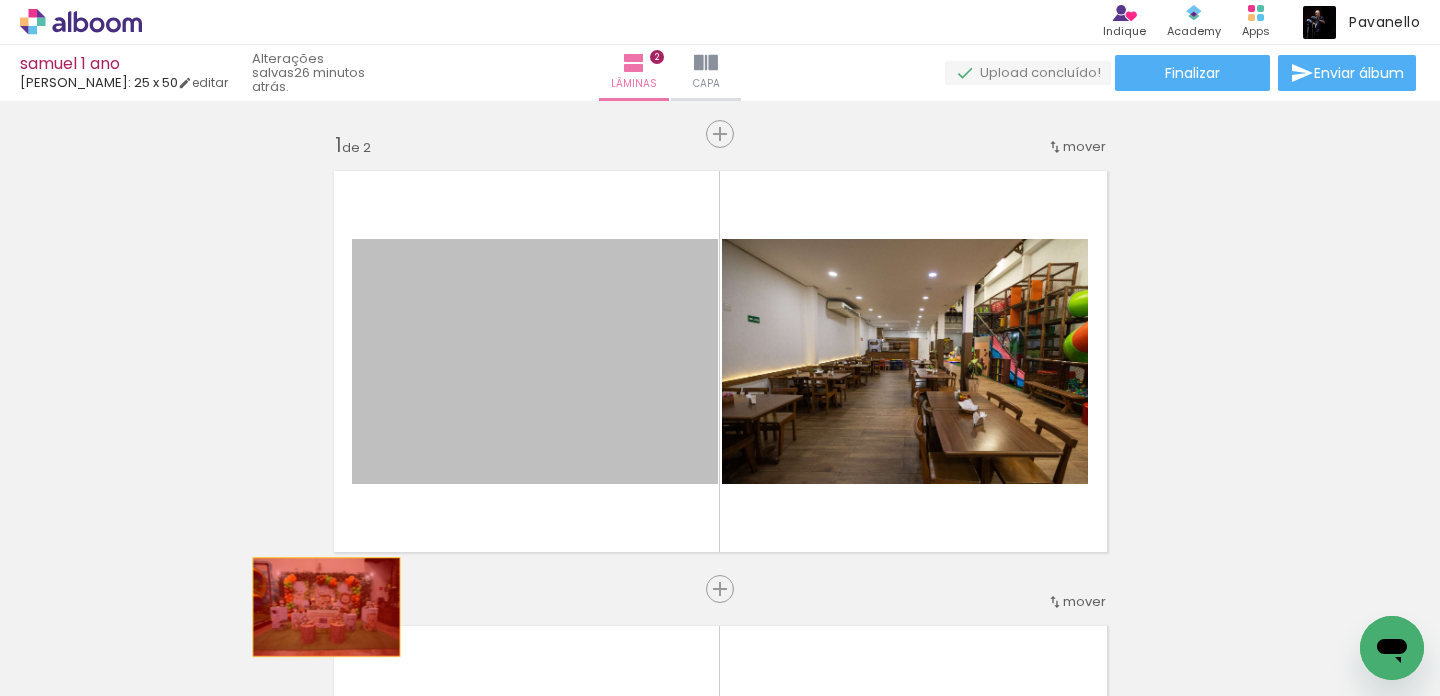 drag, startPoint x: 651, startPoint y: 389, endPoint x: 326, endPoint y: 607, distance: 391.34256 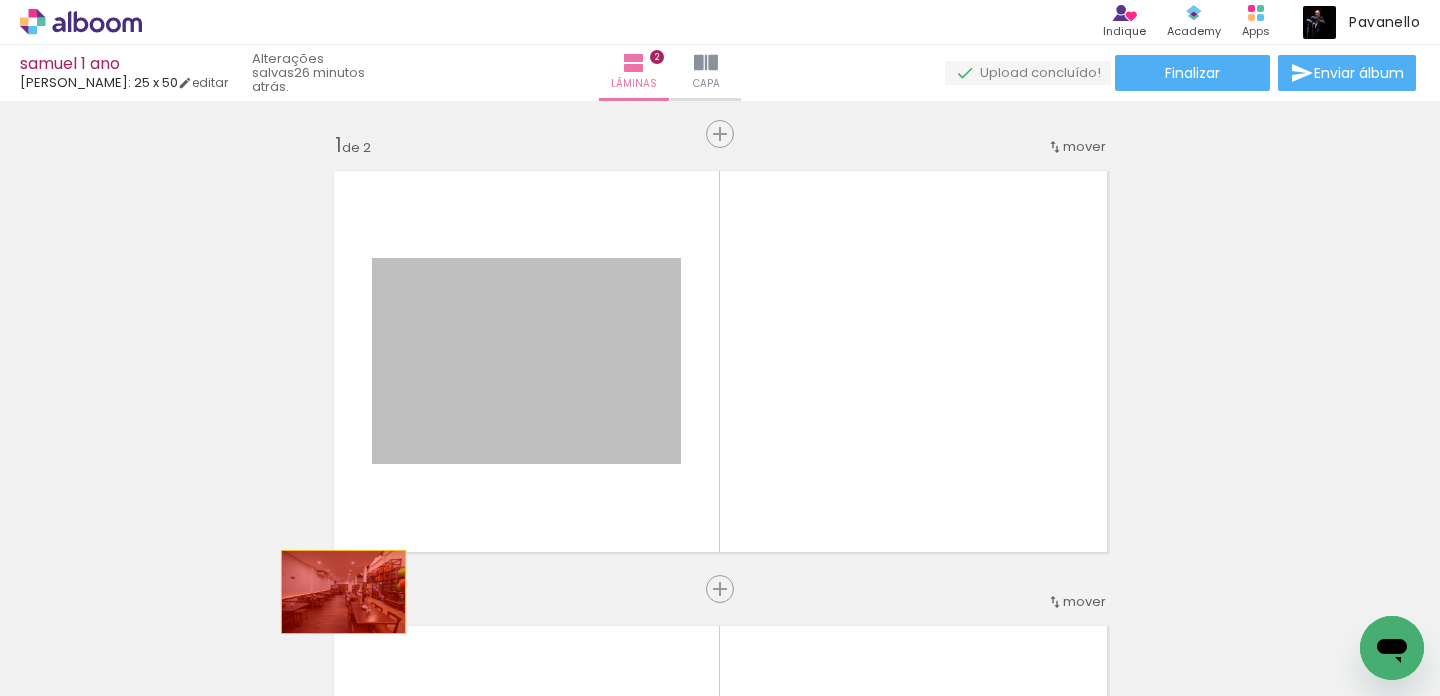 drag, startPoint x: 627, startPoint y: 362, endPoint x: 342, endPoint y: 593, distance: 366.85965 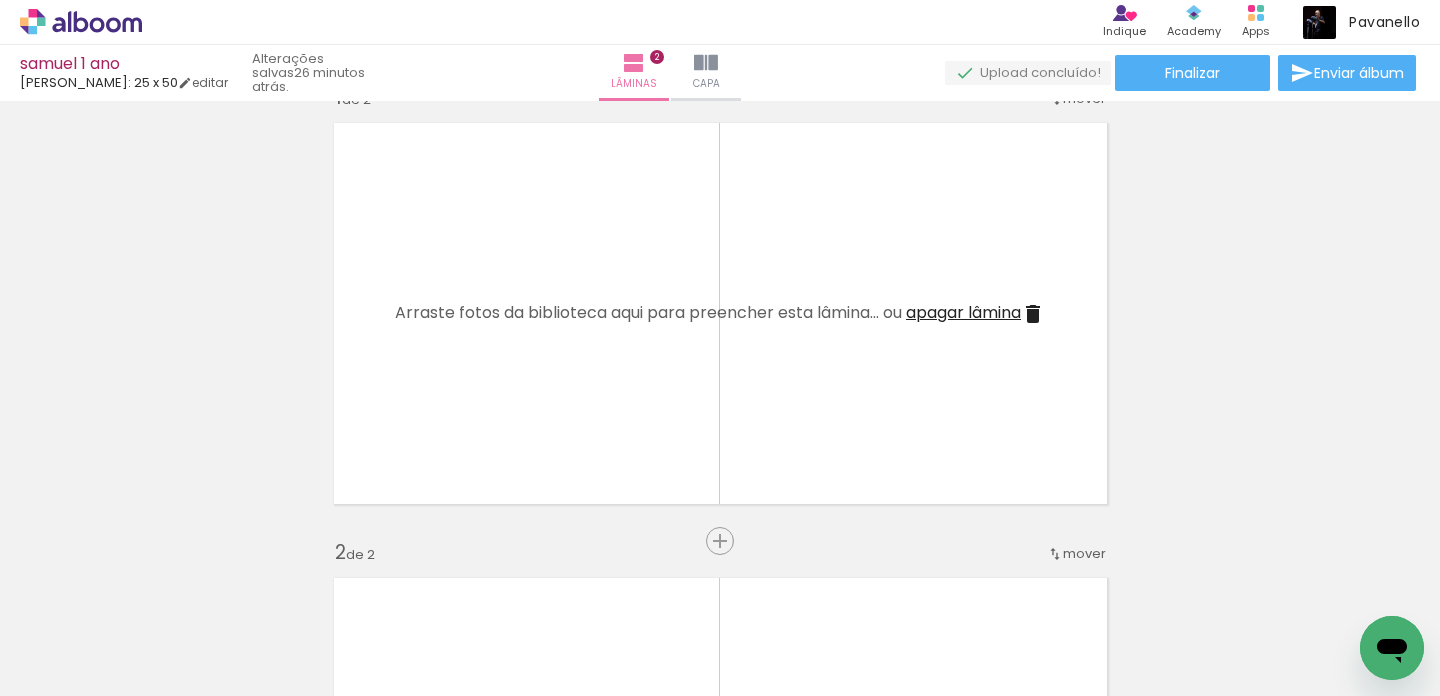 scroll, scrollTop: 41, scrollLeft: 0, axis: vertical 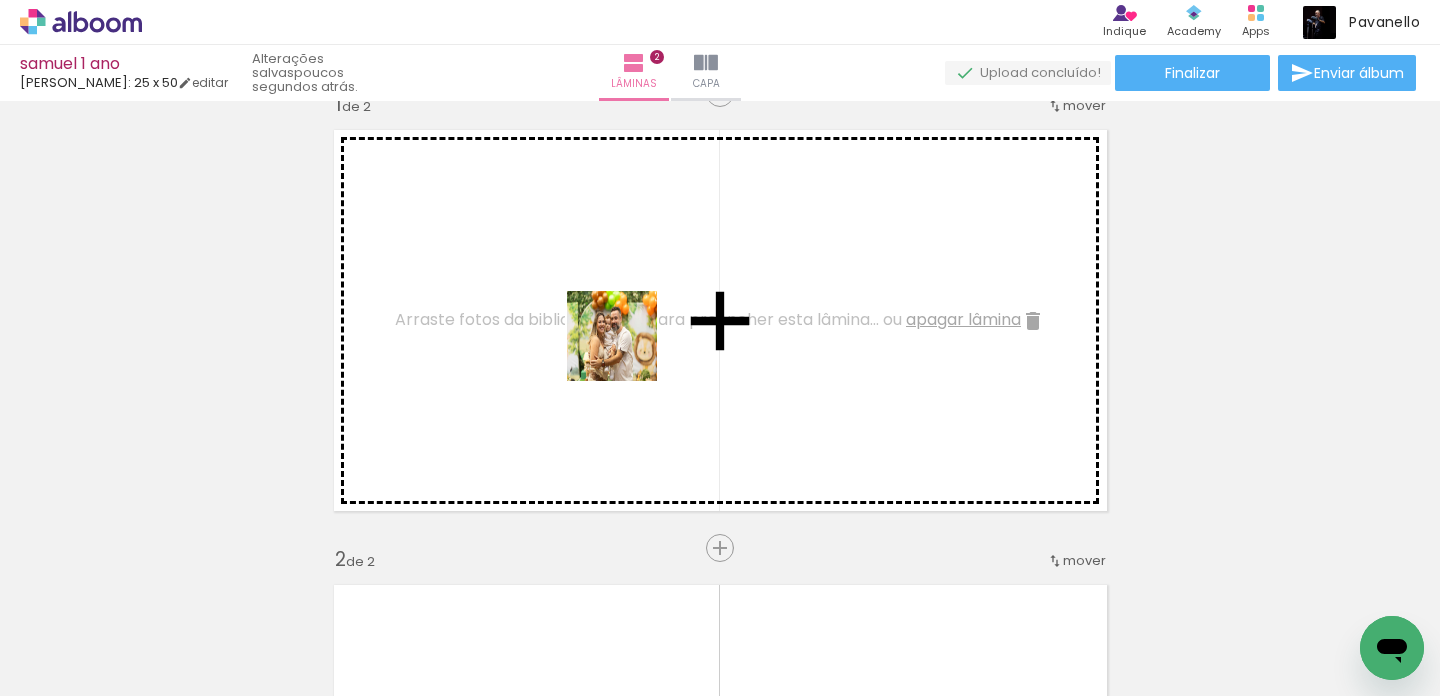 drag, startPoint x: 518, startPoint y: 625, endPoint x: 630, endPoint y: 338, distance: 308.07953 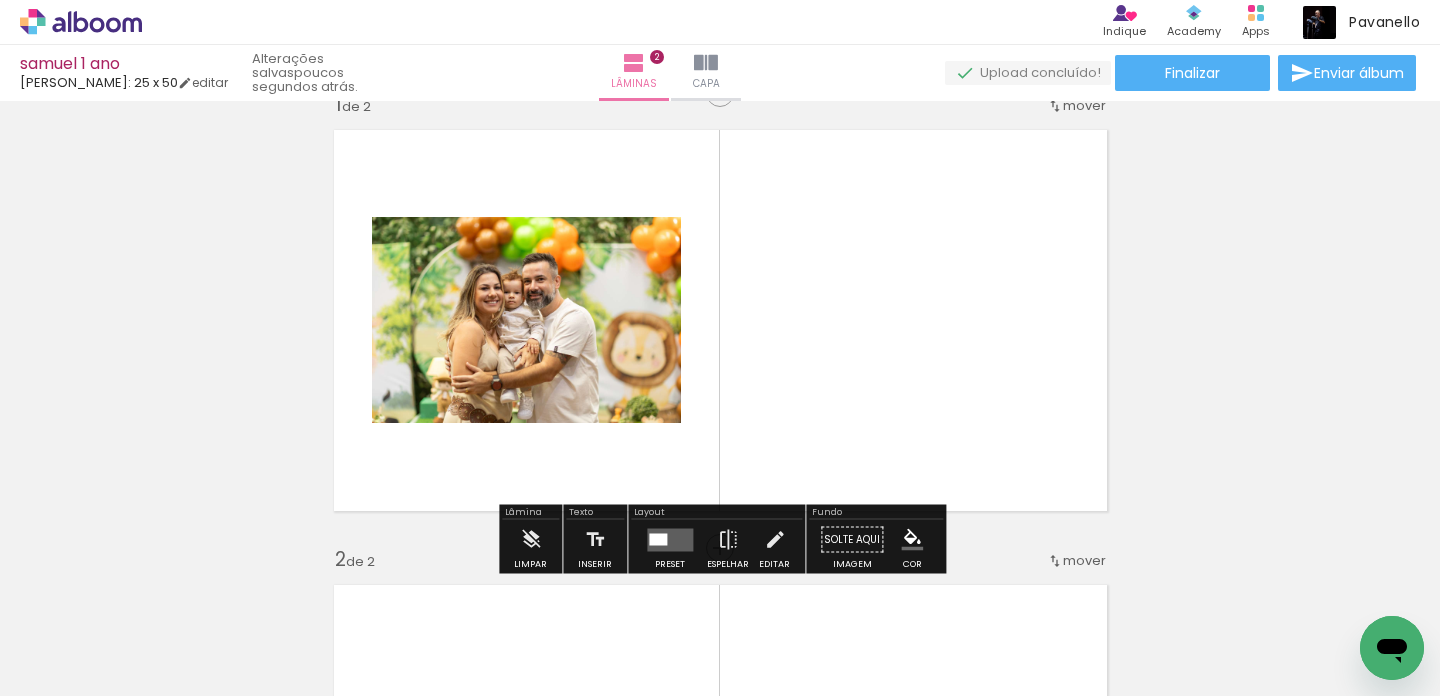 click at bounding box center [658, 539] 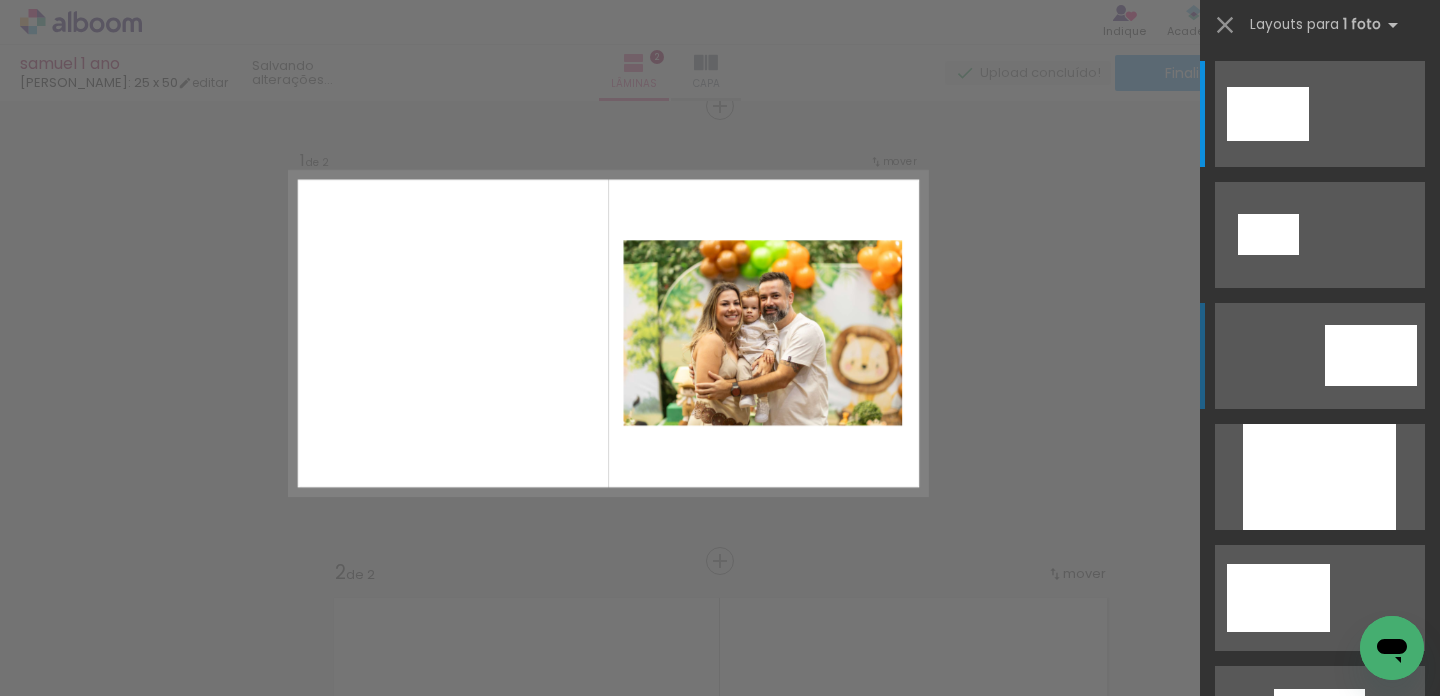 scroll, scrollTop: 25, scrollLeft: 0, axis: vertical 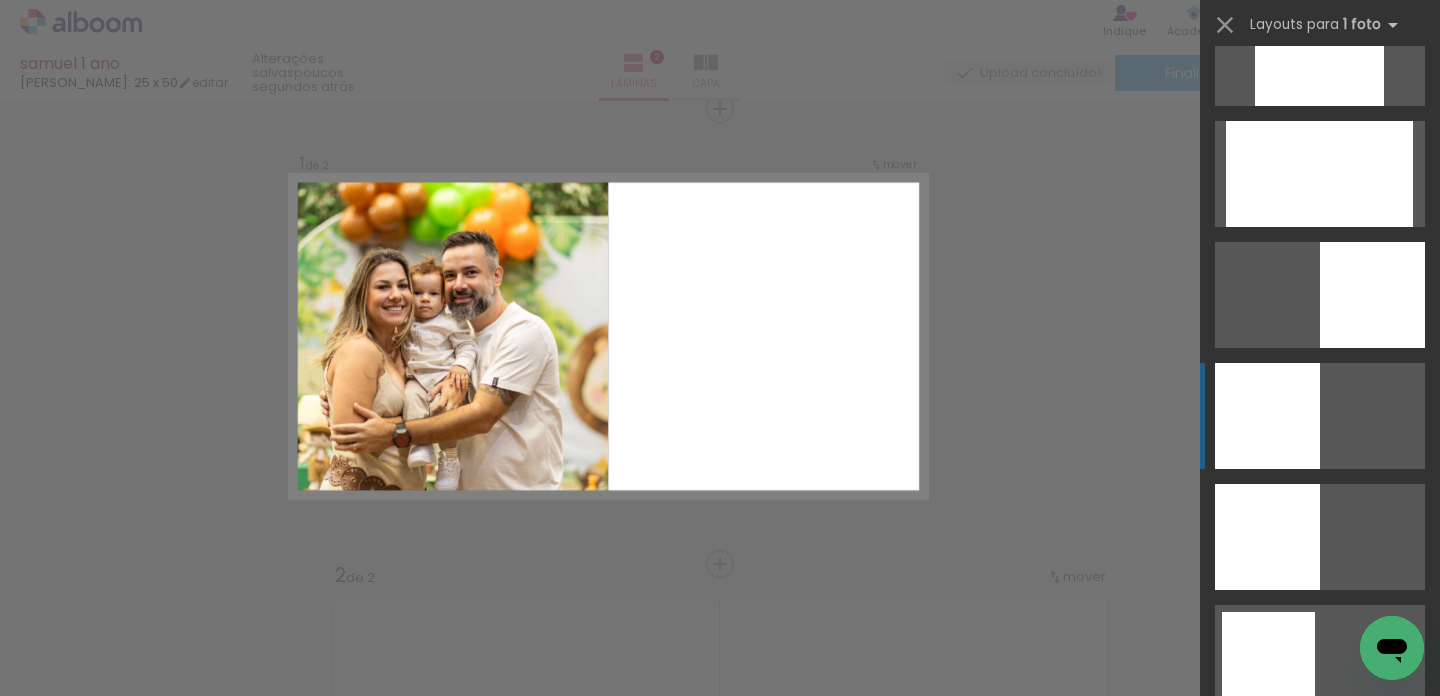 click at bounding box center (1267, 416) 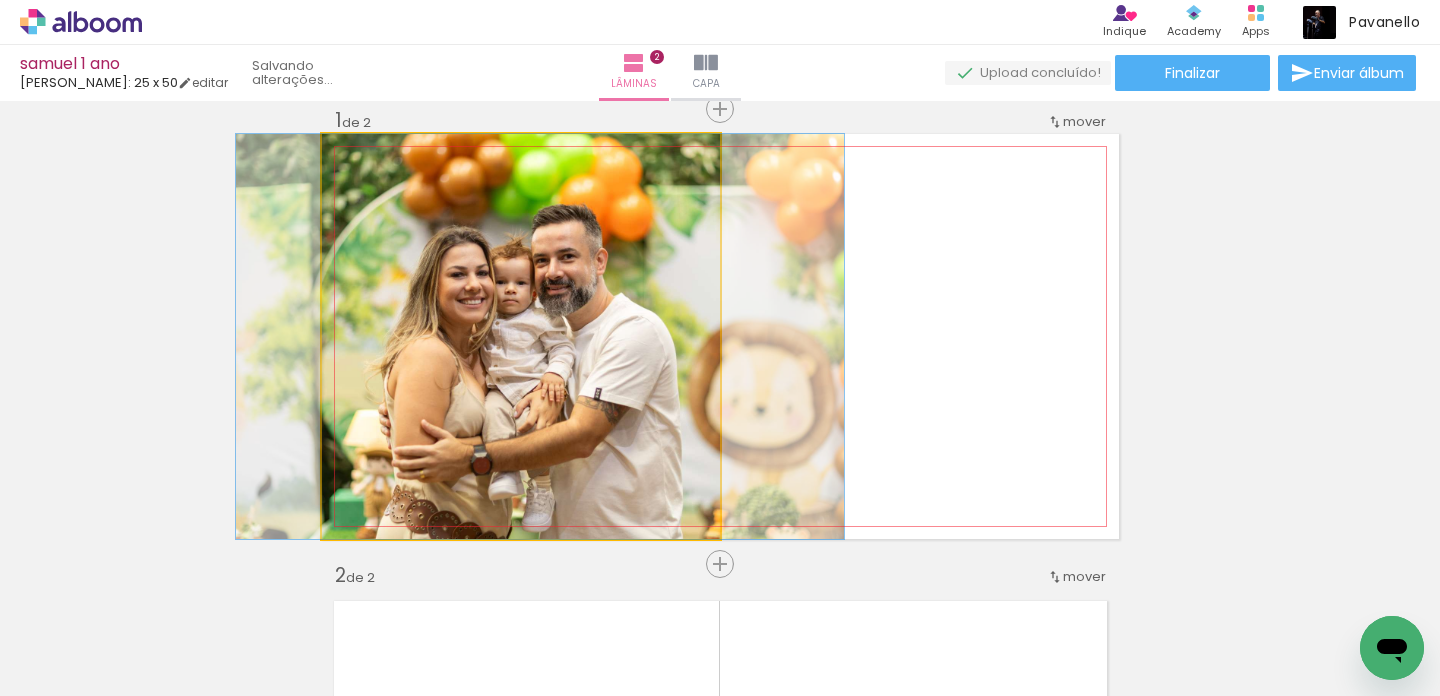 drag, startPoint x: 580, startPoint y: 360, endPoint x: 599, endPoint y: 360, distance: 19 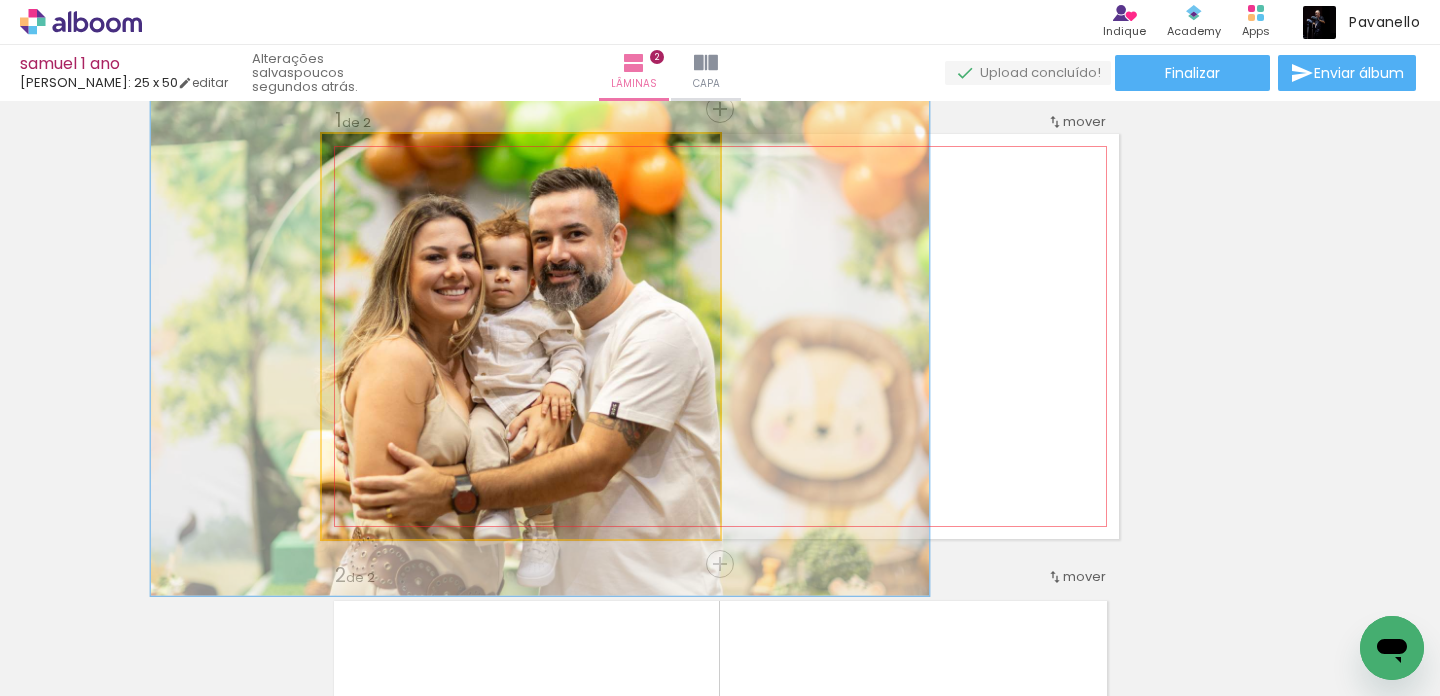 drag, startPoint x: 372, startPoint y: 156, endPoint x: 484, endPoint y: 268, distance: 158.39192 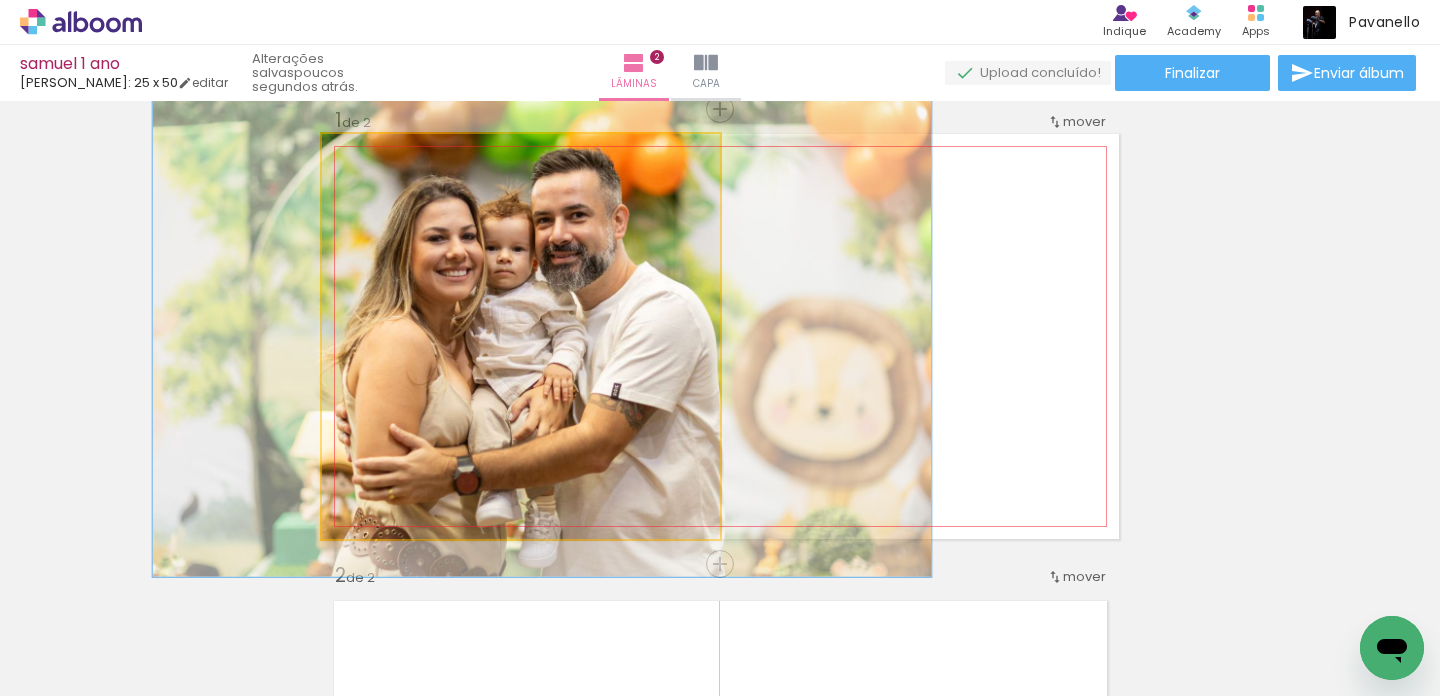 drag, startPoint x: 540, startPoint y: 352, endPoint x: 542, endPoint y: 333, distance: 19.104973 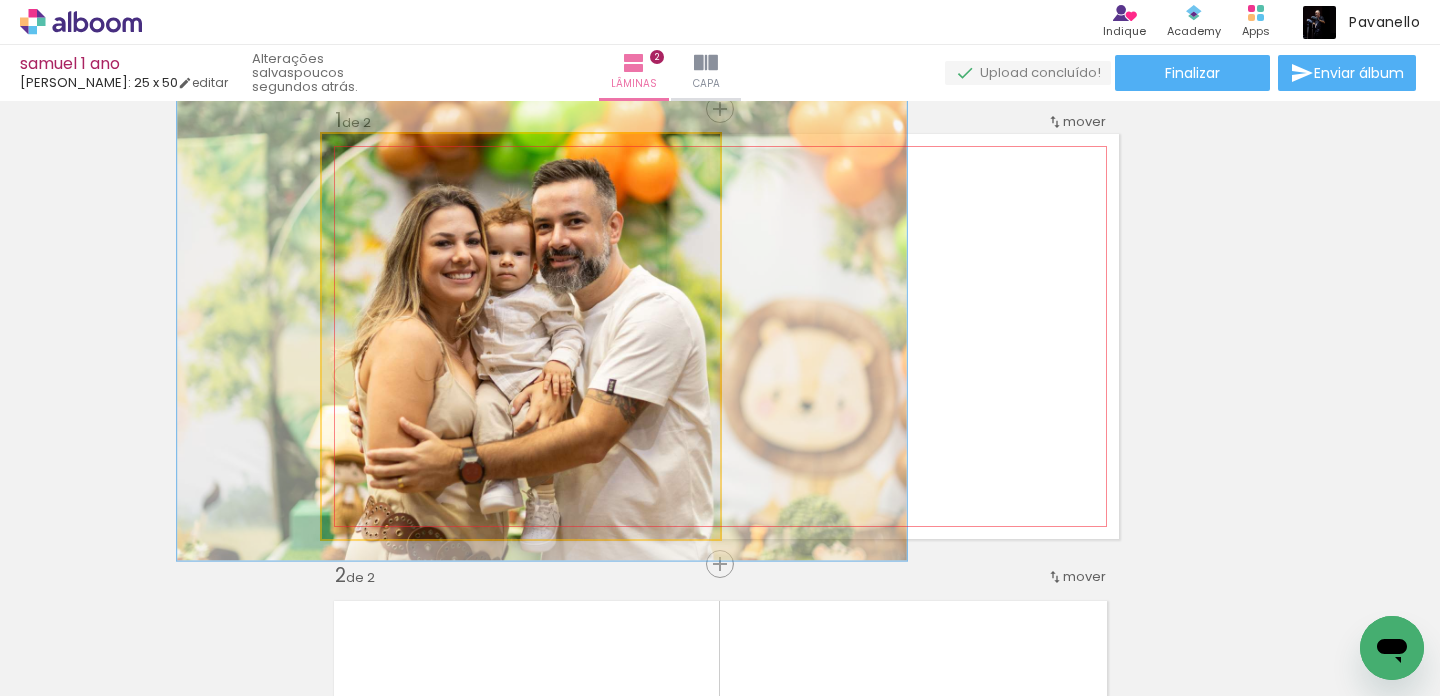 type on "120" 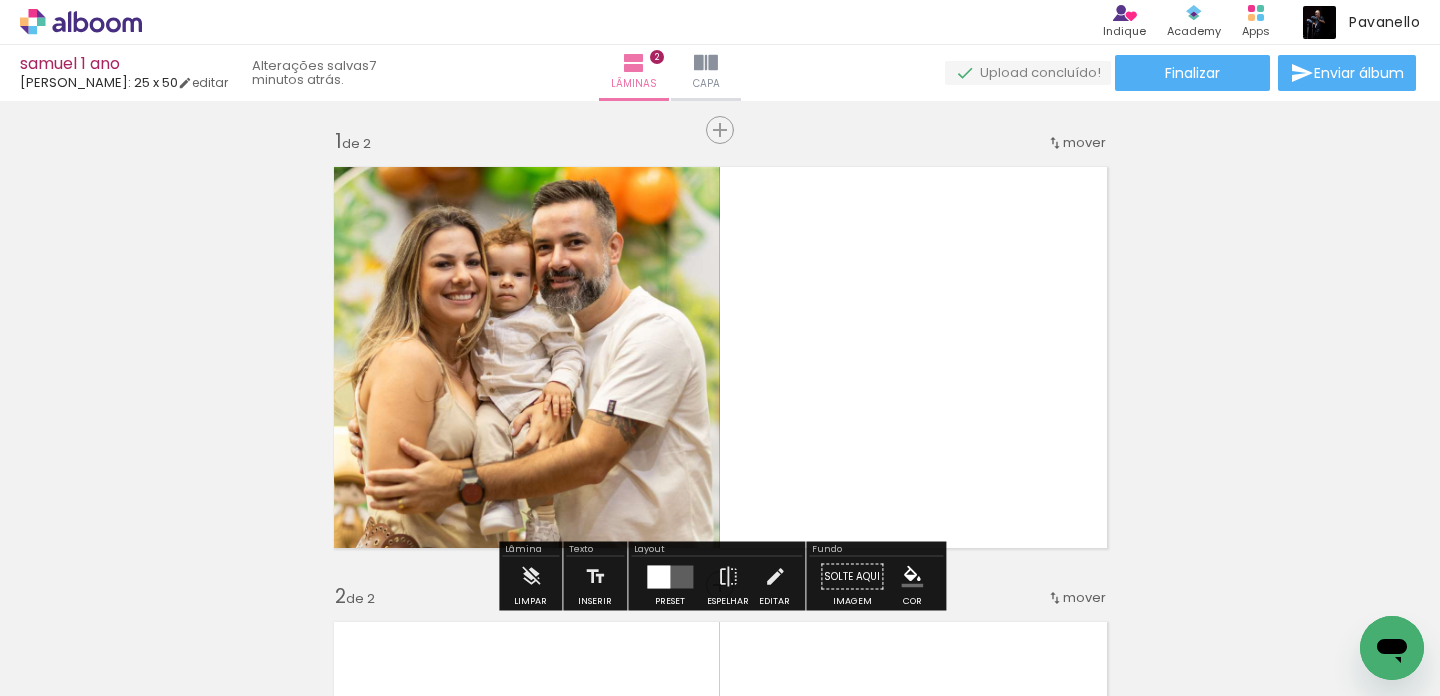 scroll, scrollTop: 0, scrollLeft: 0, axis: both 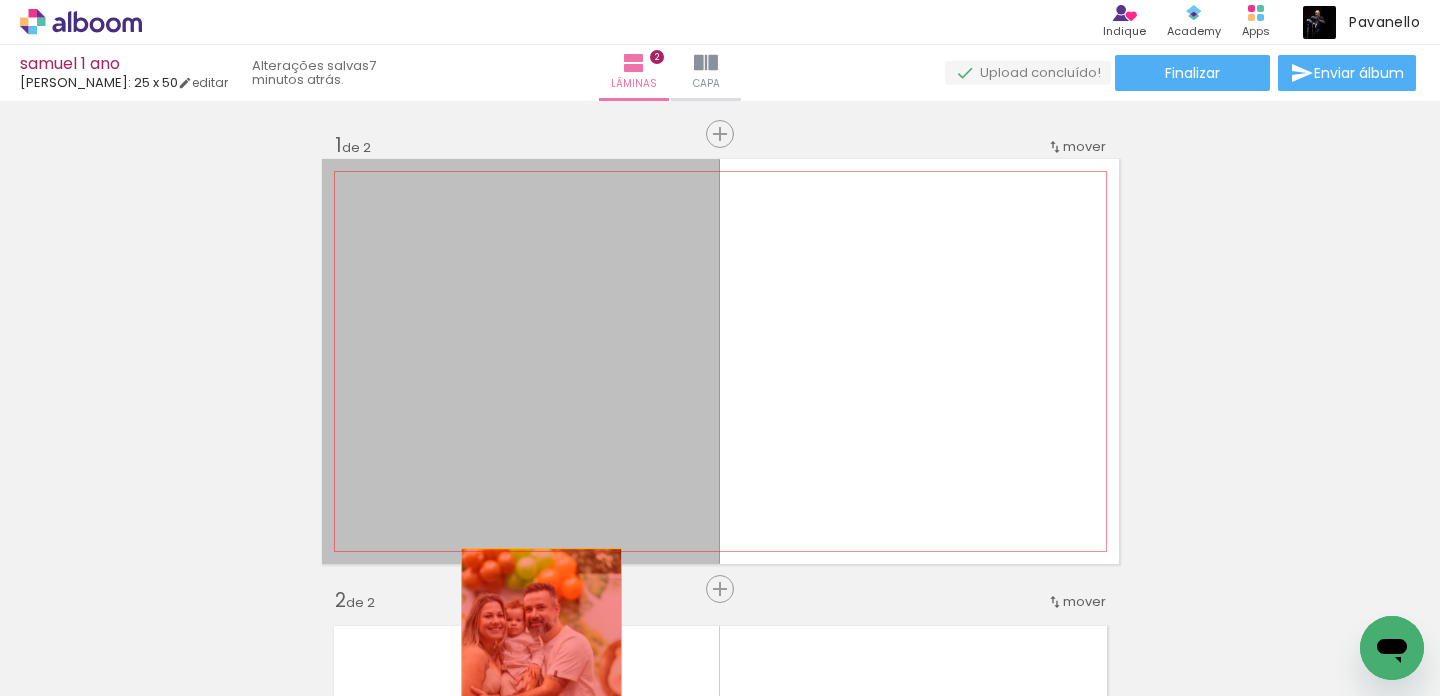 drag, startPoint x: 599, startPoint y: 353, endPoint x: 541, endPoint y: 630, distance: 283.00708 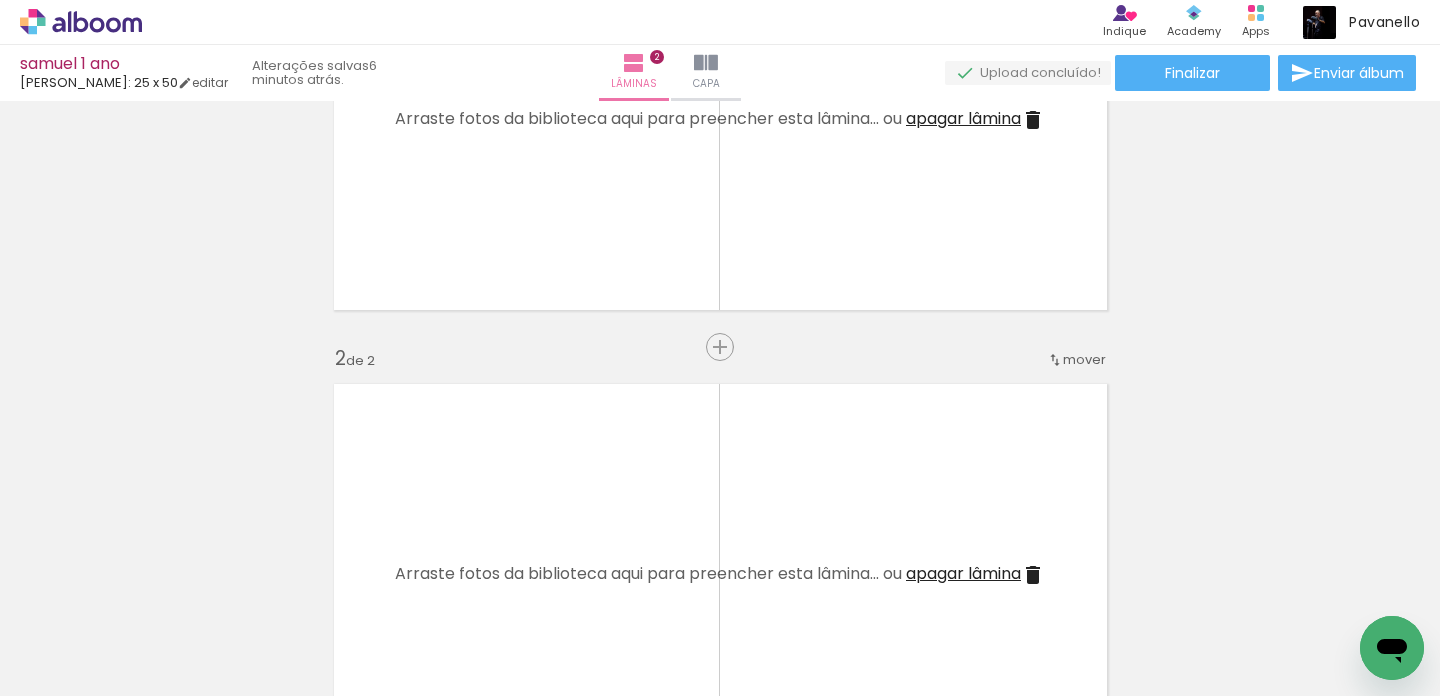 scroll, scrollTop: 0, scrollLeft: 0, axis: both 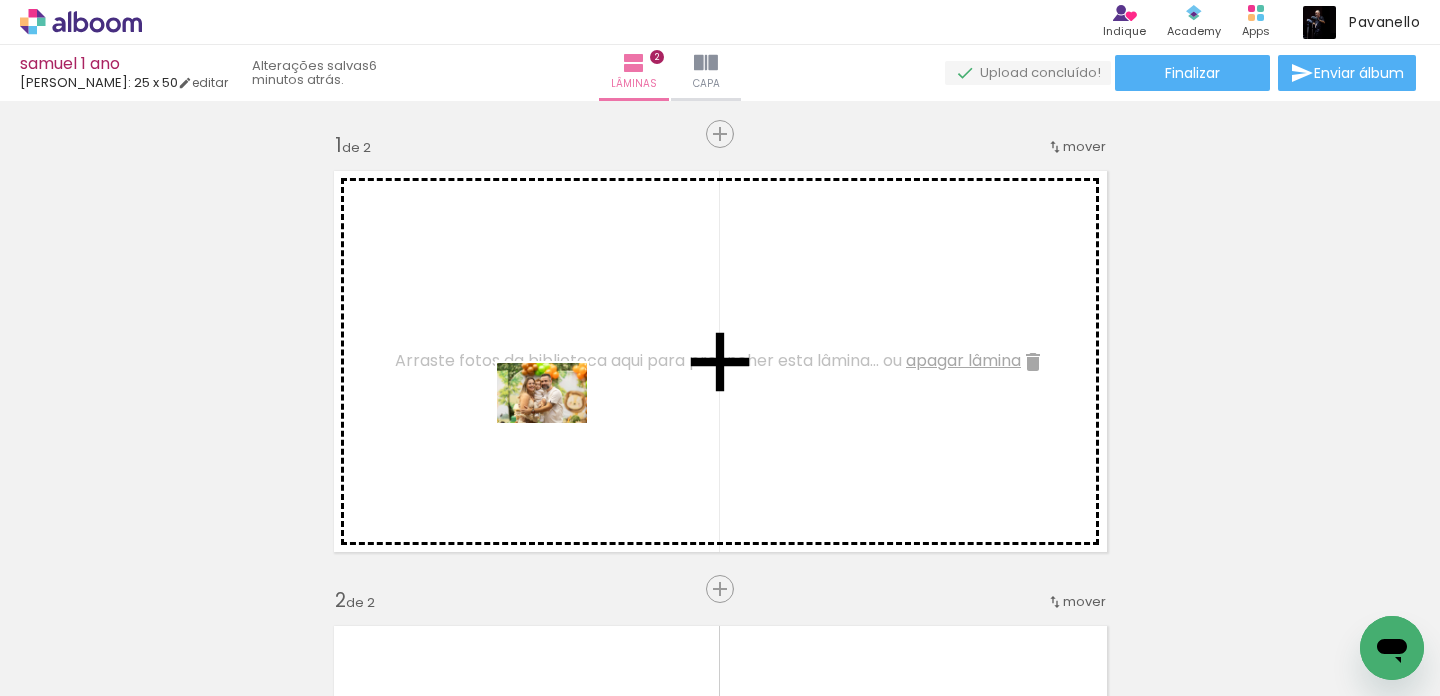 drag, startPoint x: 535, startPoint y: 632, endPoint x: 557, endPoint y: 423, distance: 210.15471 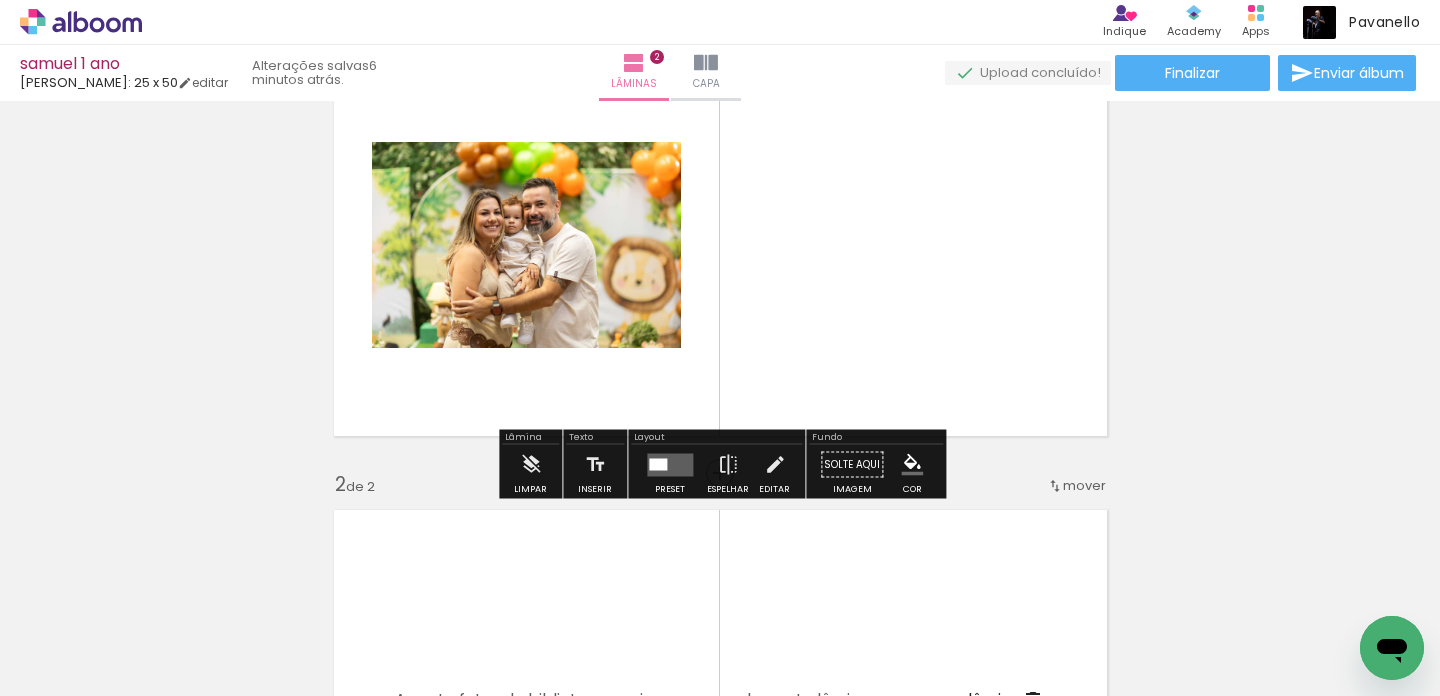 scroll, scrollTop: 122, scrollLeft: 0, axis: vertical 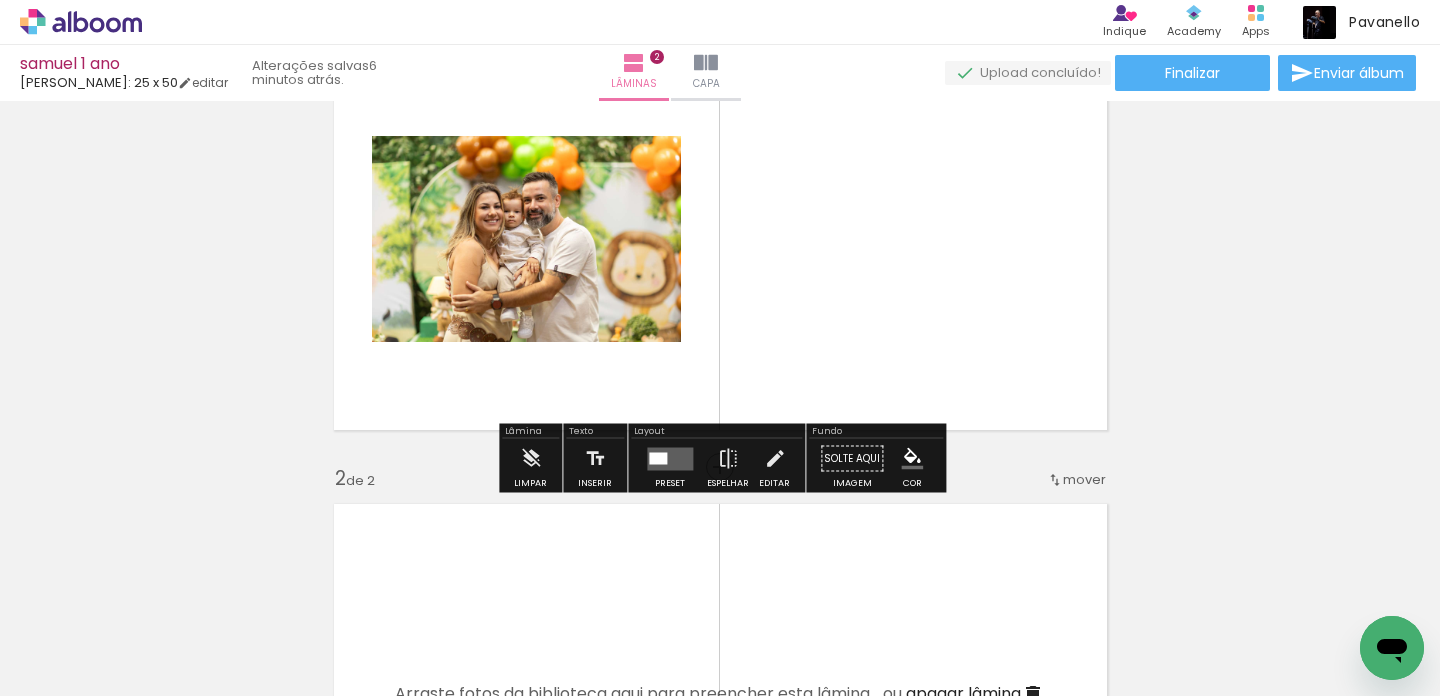 click at bounding box center (658, 458) 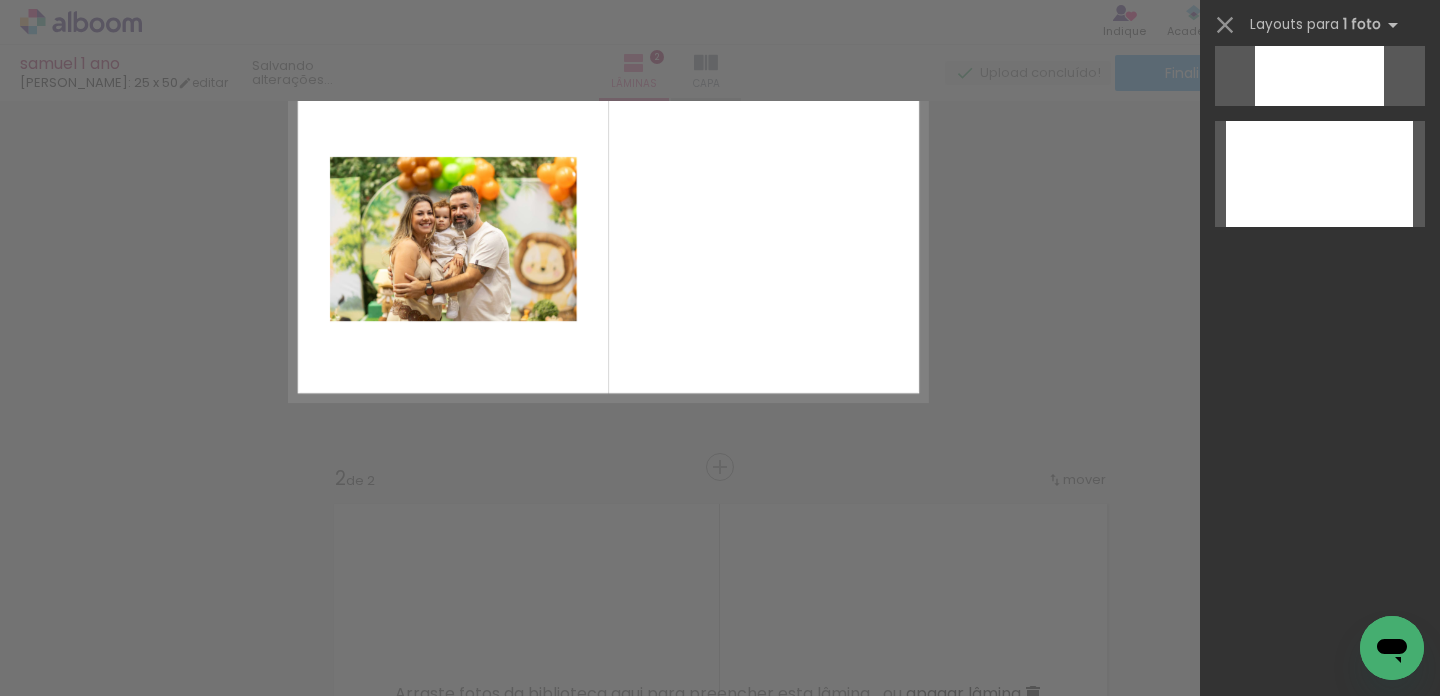 scroll, scrollTop: 0, scrollLeft: 0, axis: both 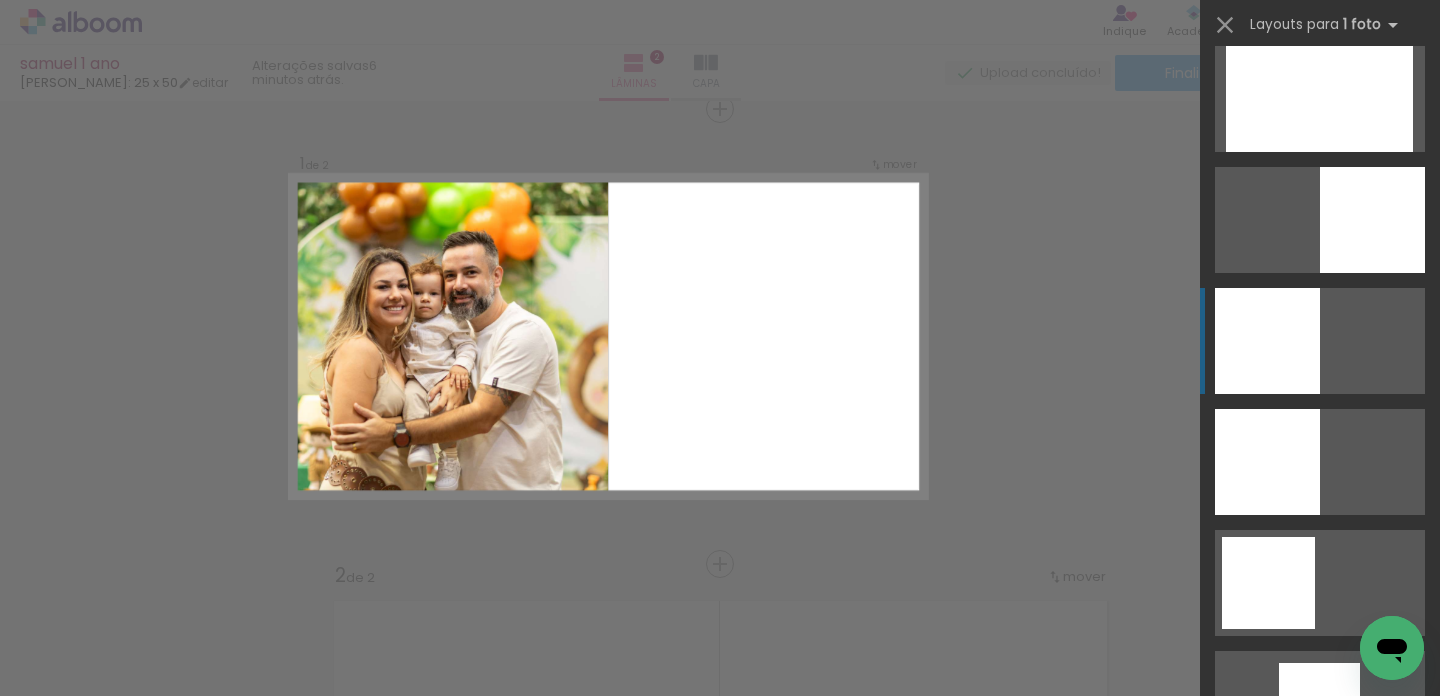 click at bounding box center (1319, -22) 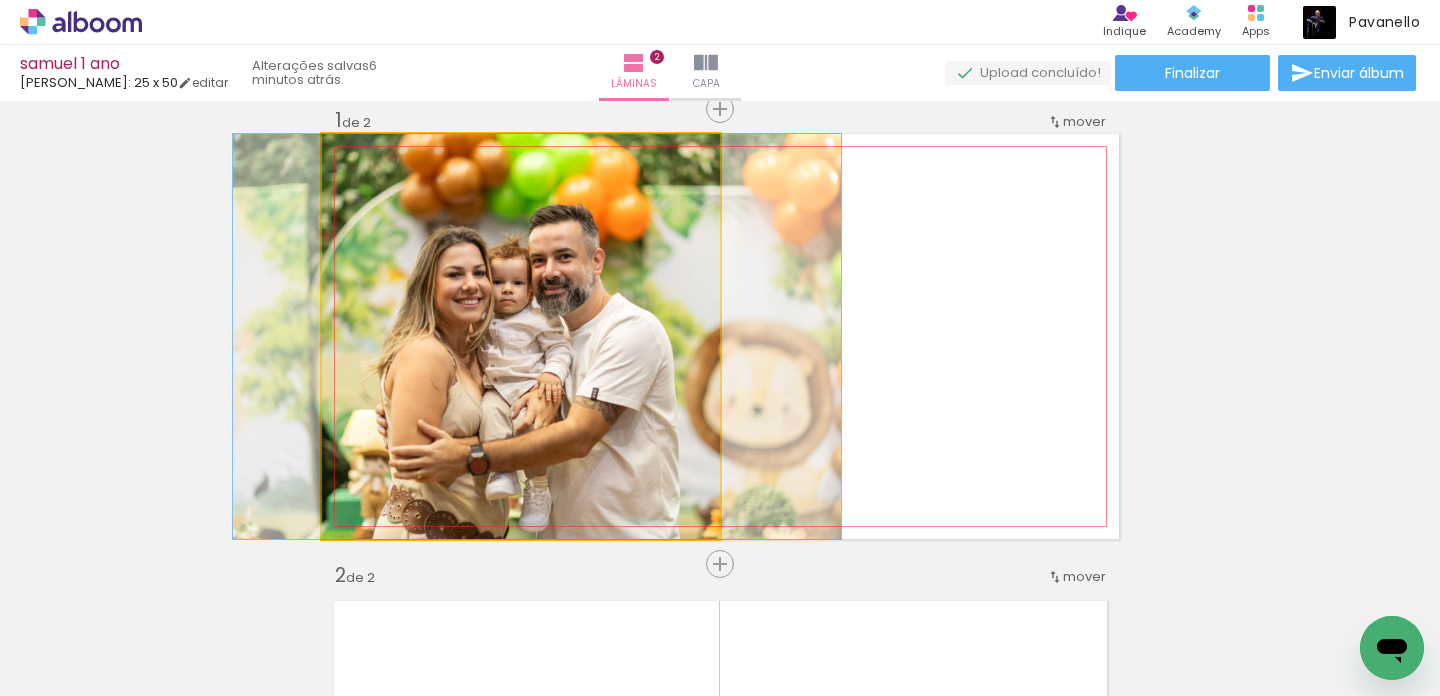 drag, startPoint x: 633, startPoint y: 344, endPoint x: 649, endPoint y: 341, distance: 16.27882 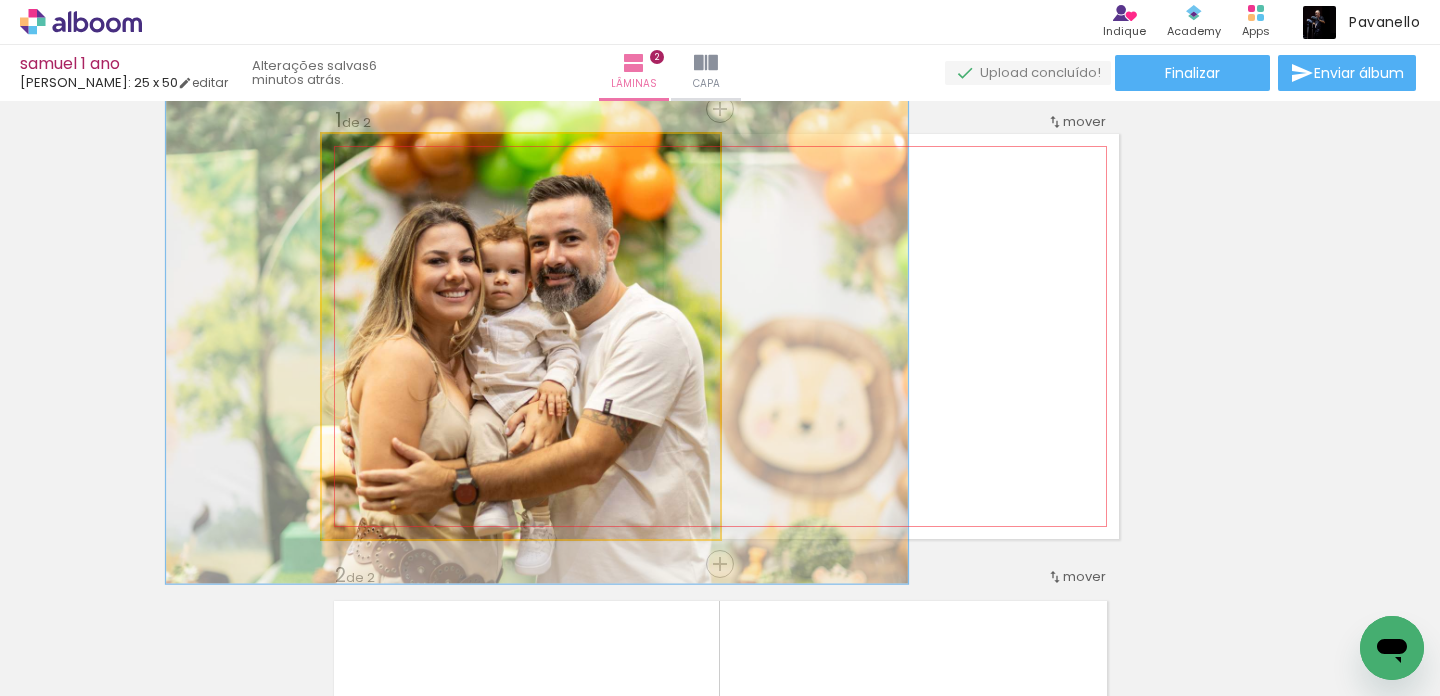 drag, startPoint x: 370, startPoint y: 159, endPoint x: 385, endPoint y: 158, distance: 15.033297 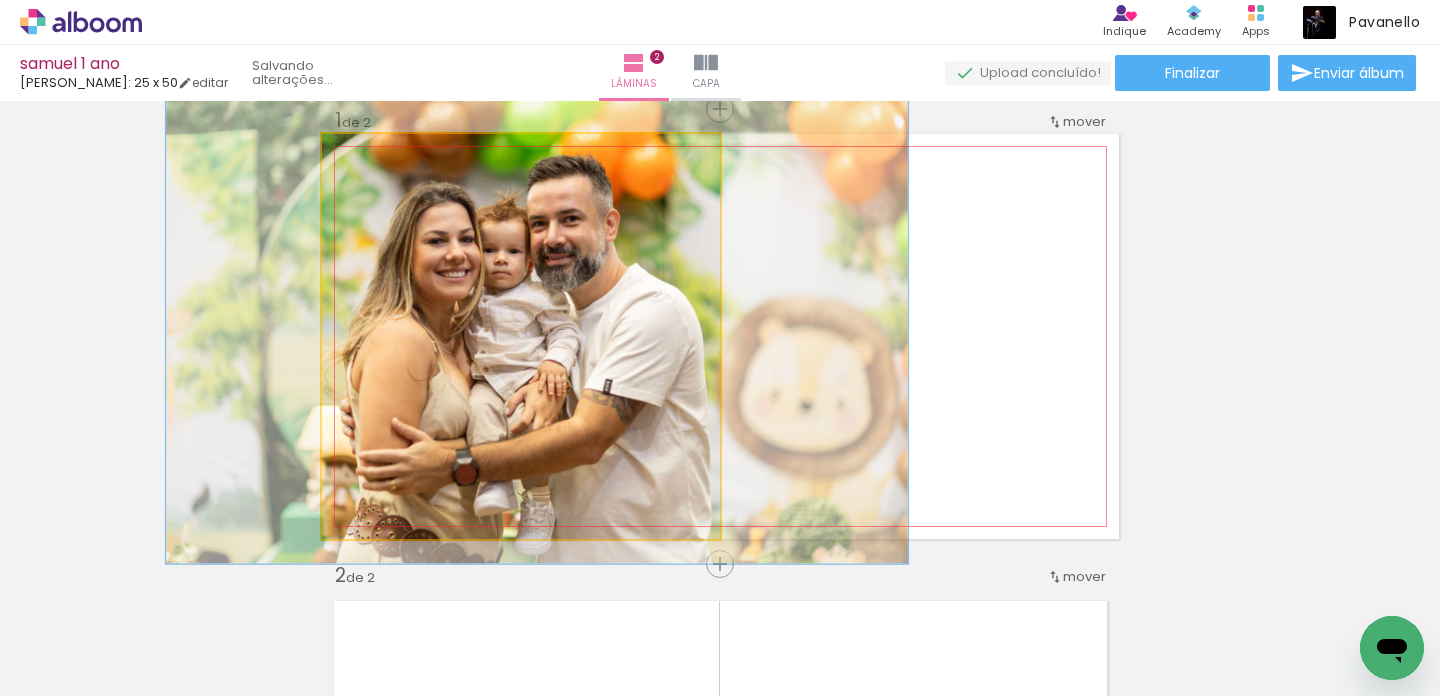 drag, startPoint x: 458, startPoint y: 356, endPoint x: 458, endPoint y: 336, distance: 20 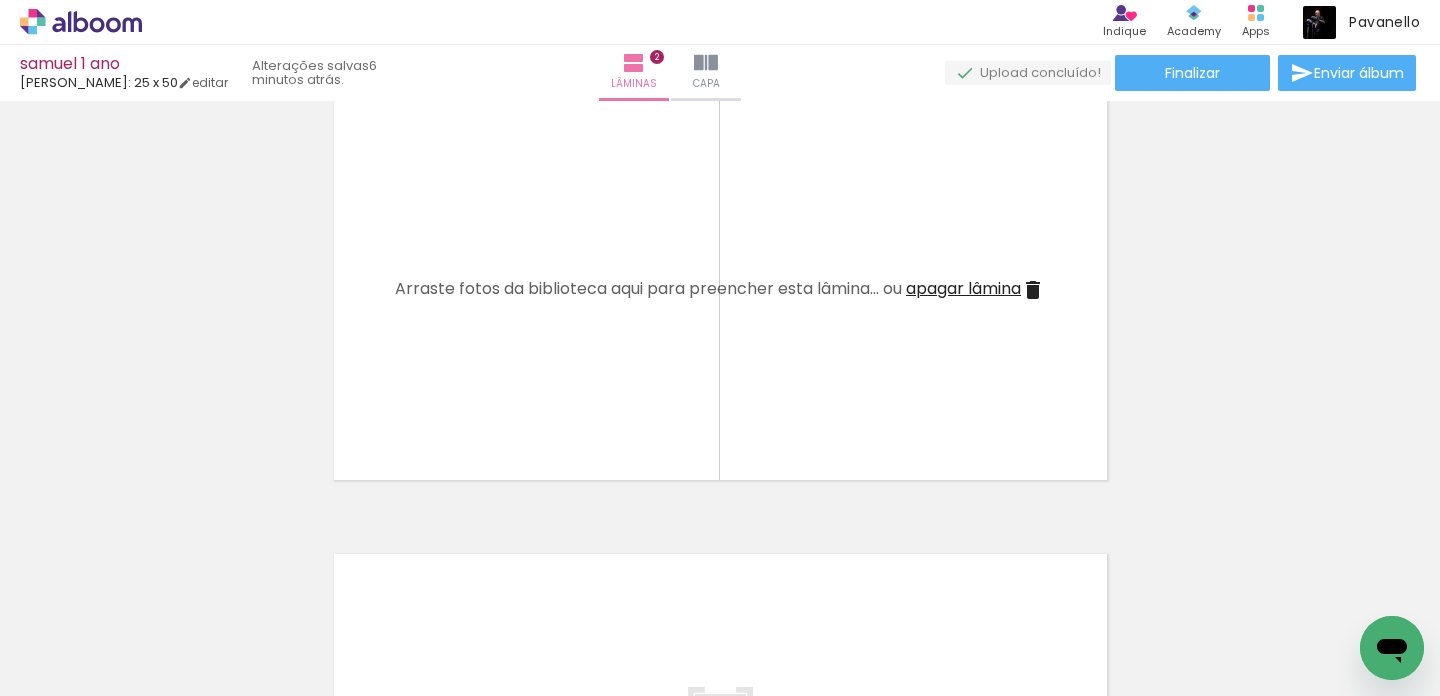 scroll, scrollTop: 522, scrollLeft: 0, axis: vertical 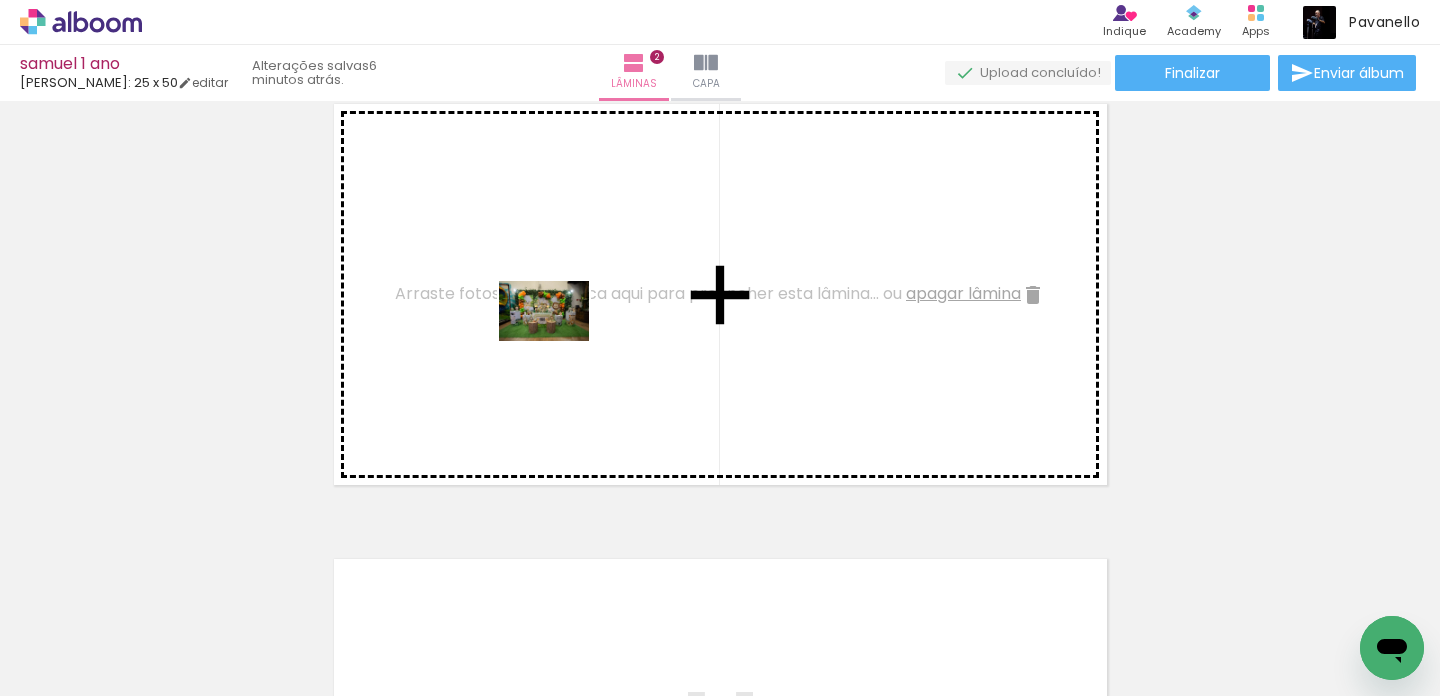 drag, startPoint x: 210, startPoint y: 626, endPoint x: 560, endPoint y: 341, distance: 451.35907 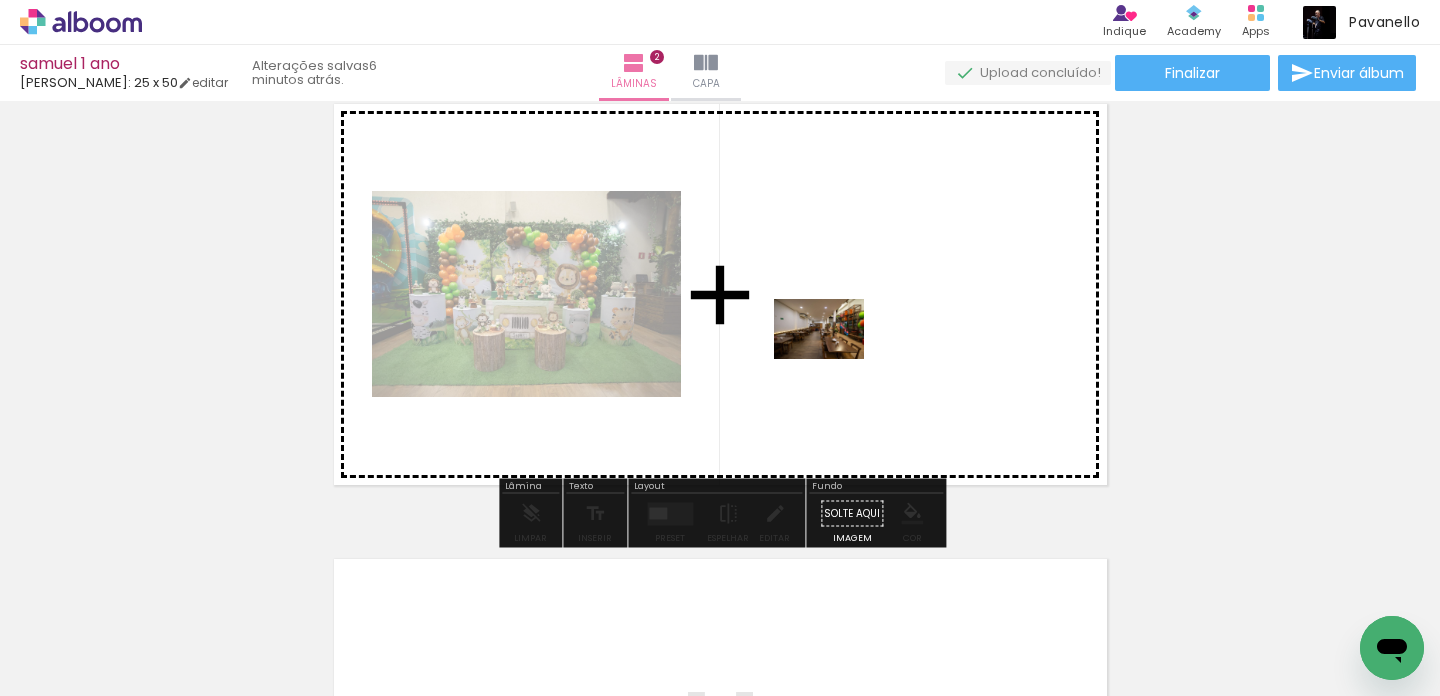 drag, startPoint x: 332, startPoint y: 629, endPoint x: 834, endPoint y: 359, distance: 570.0035 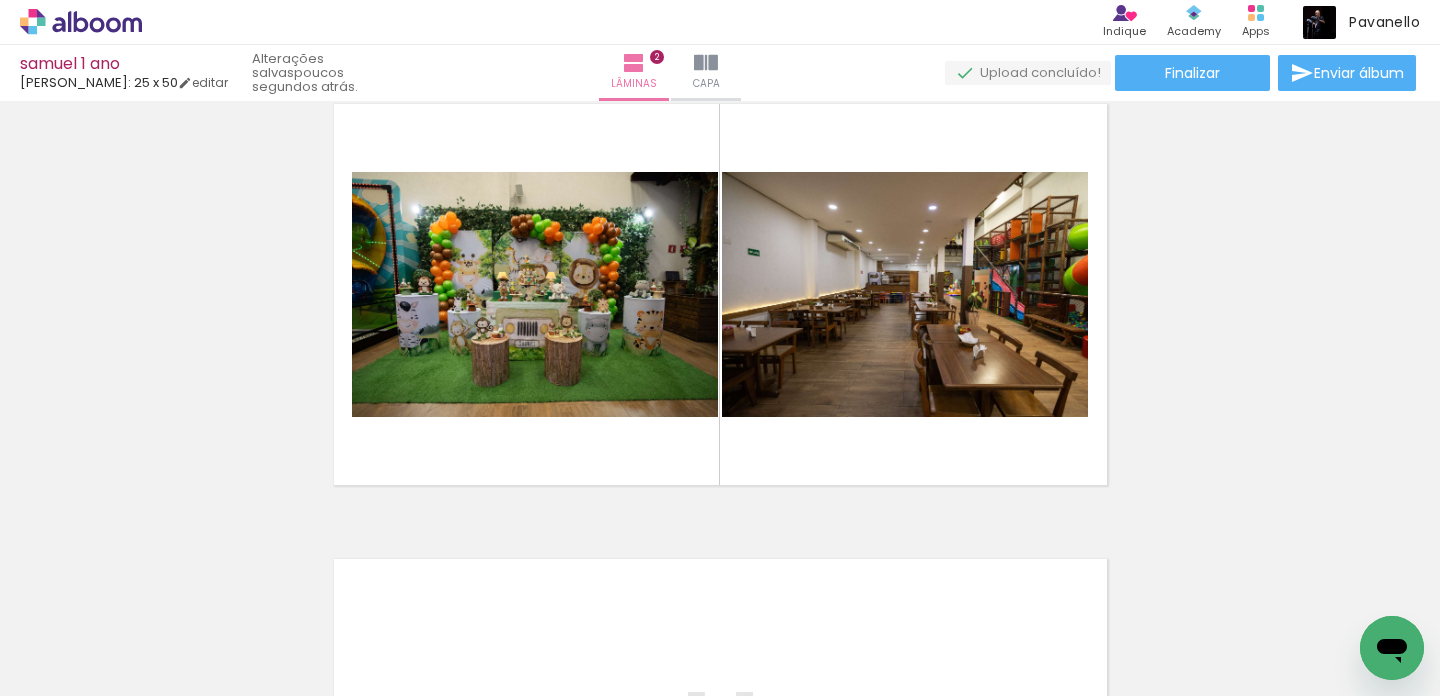 scroll, scrollTop: 0, scrollLeft: 0, axis: both 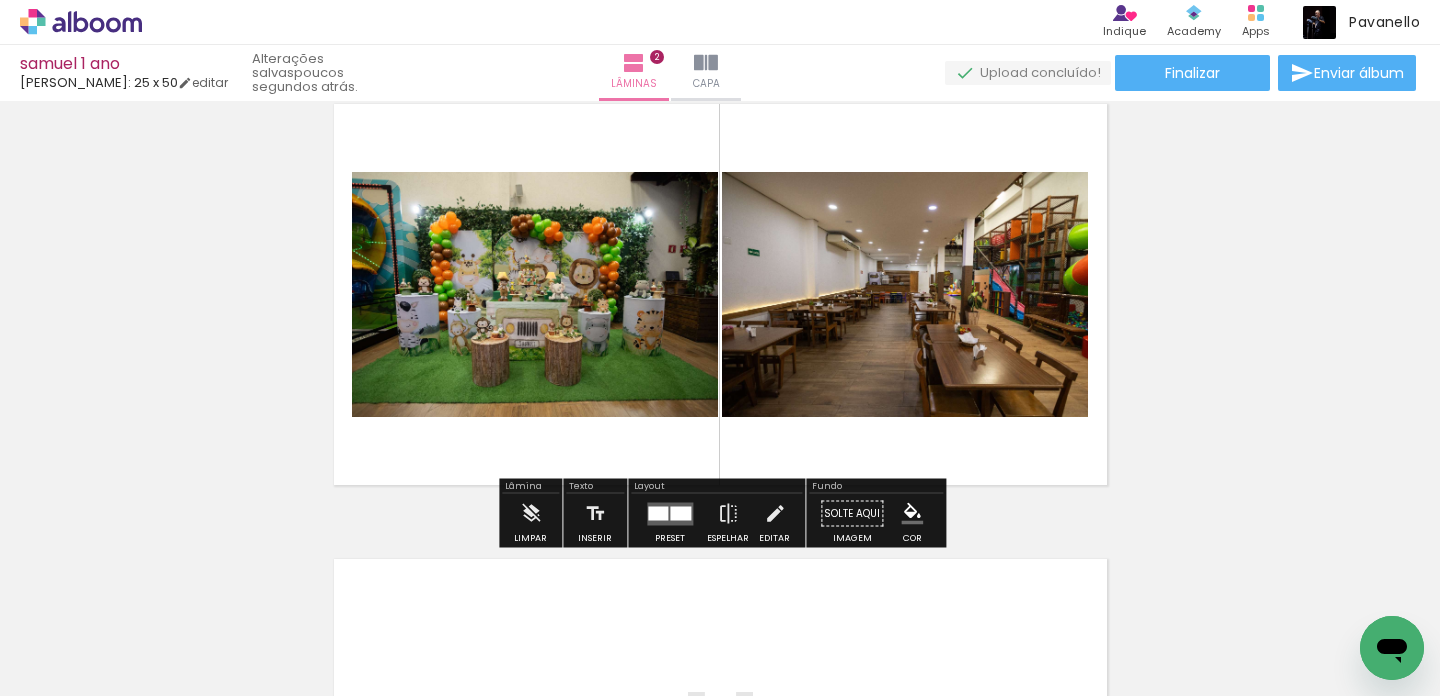 click at bounding box center (658, 513) 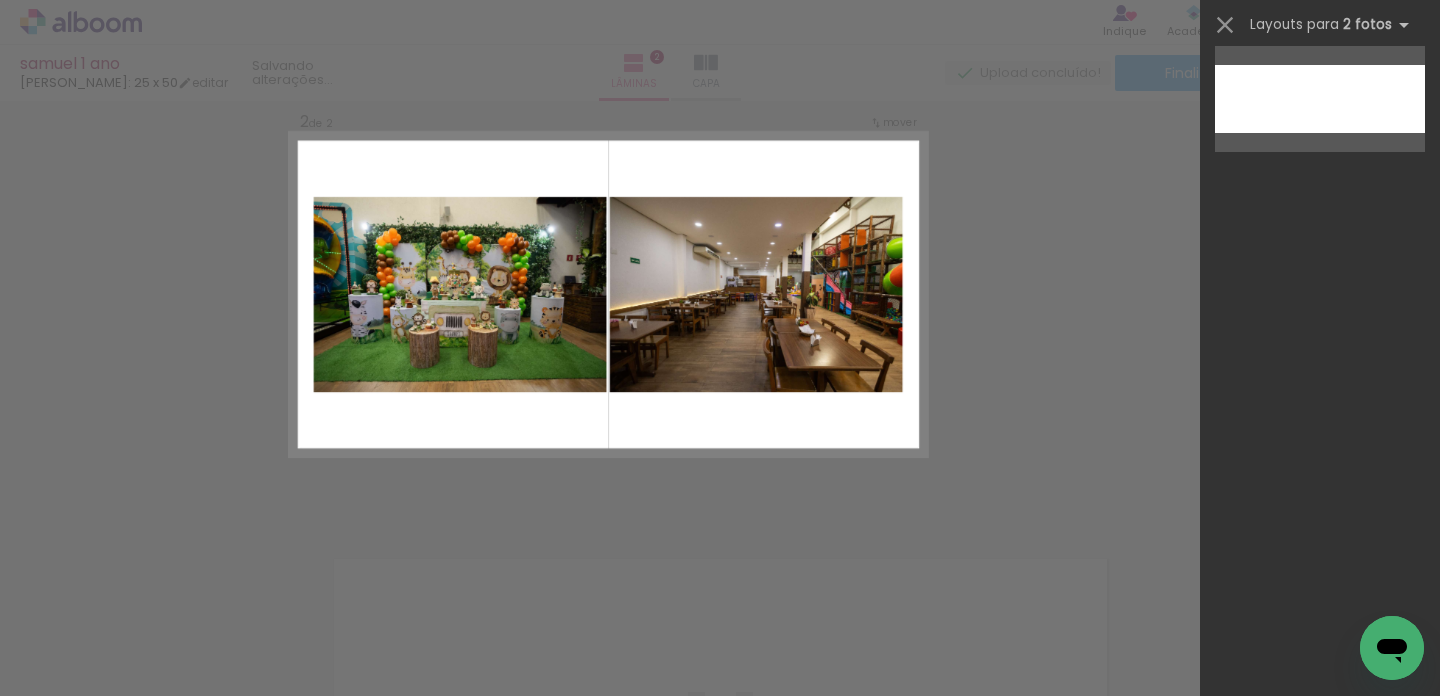 scroll, scrollTop: 0, scrollLeft: 0, axis: both 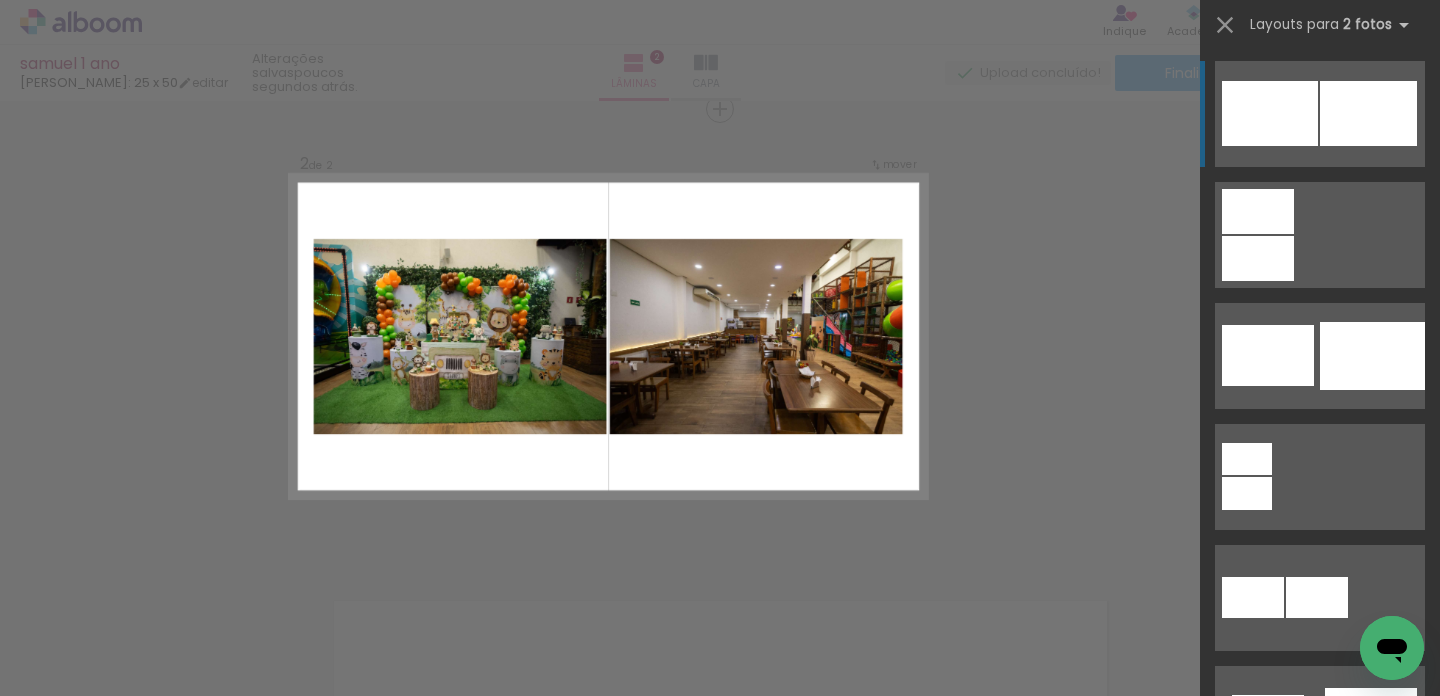 click at bounding box center (1268, 355) 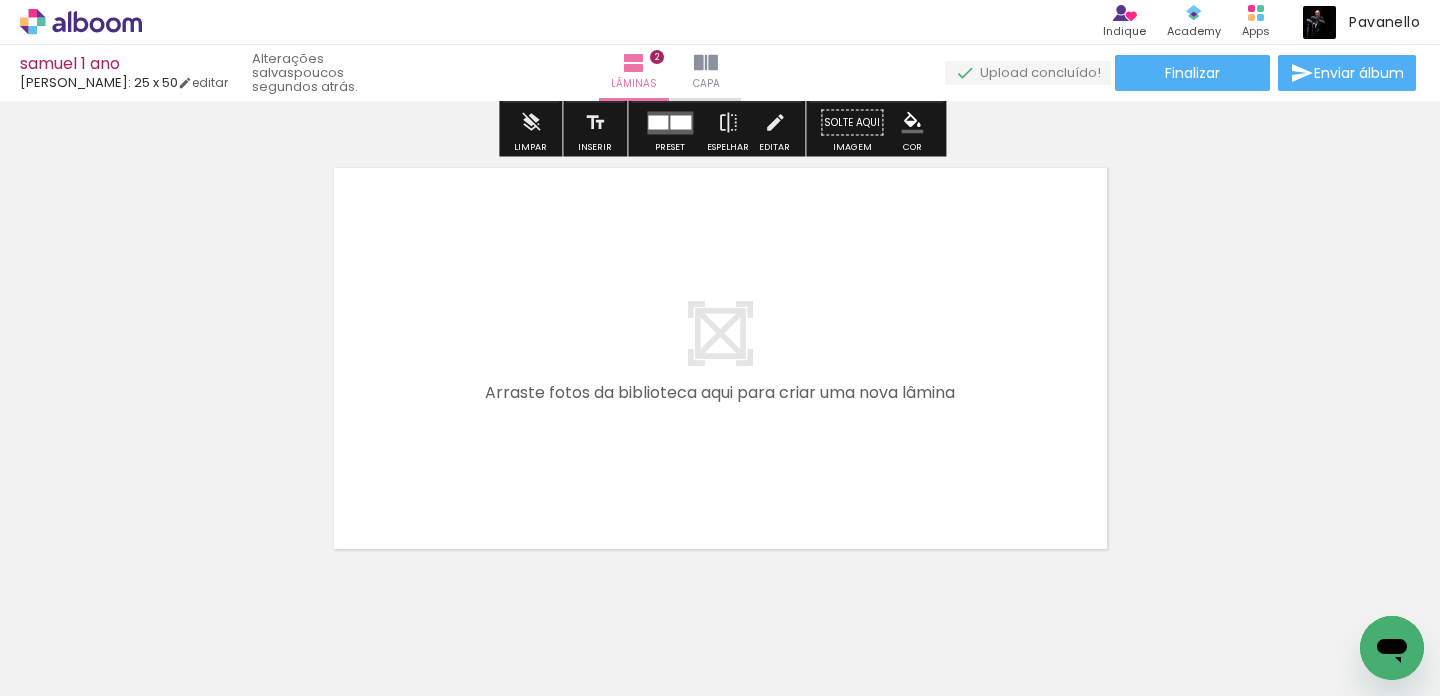 scroll, scrollTop: 973, scrollLeft: 0, axis: vertical 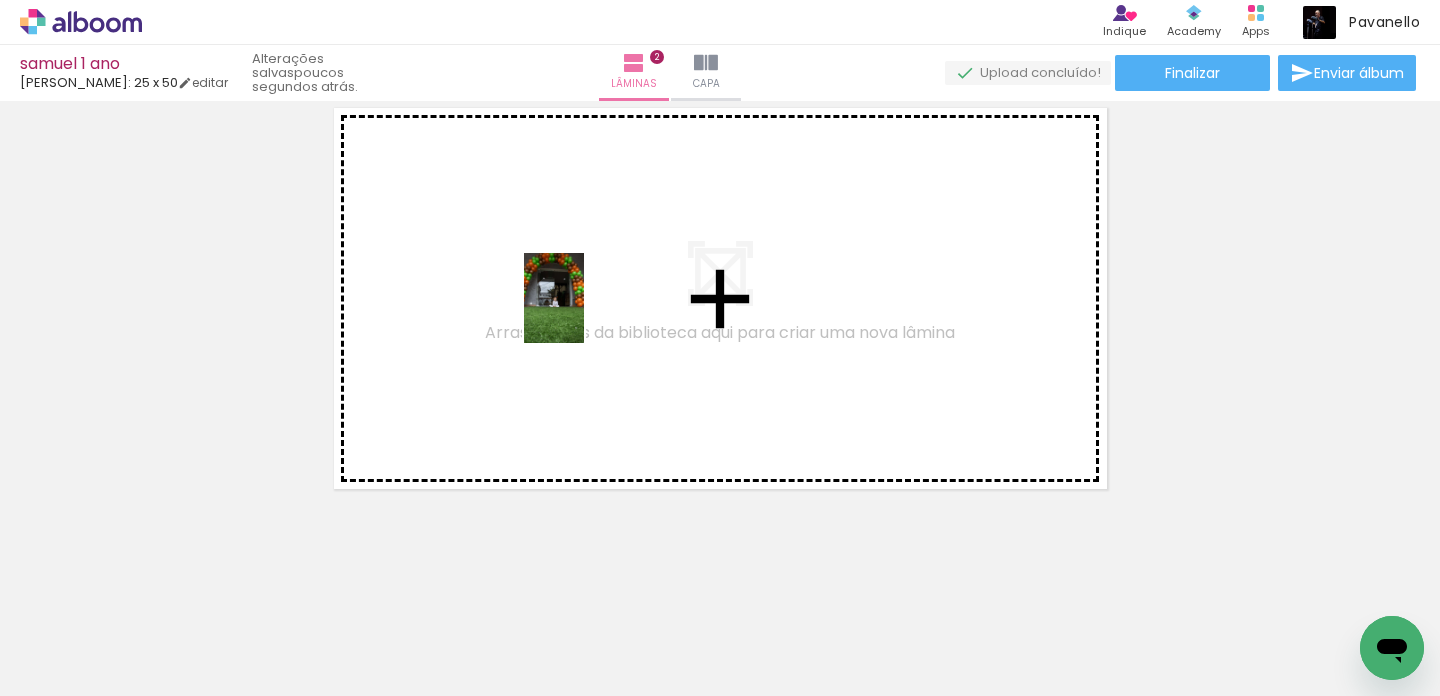 drag, startPoint x: 699, startPoint y: 609, endPoint x: 581, endPoint y: 310, distance: 321.44208 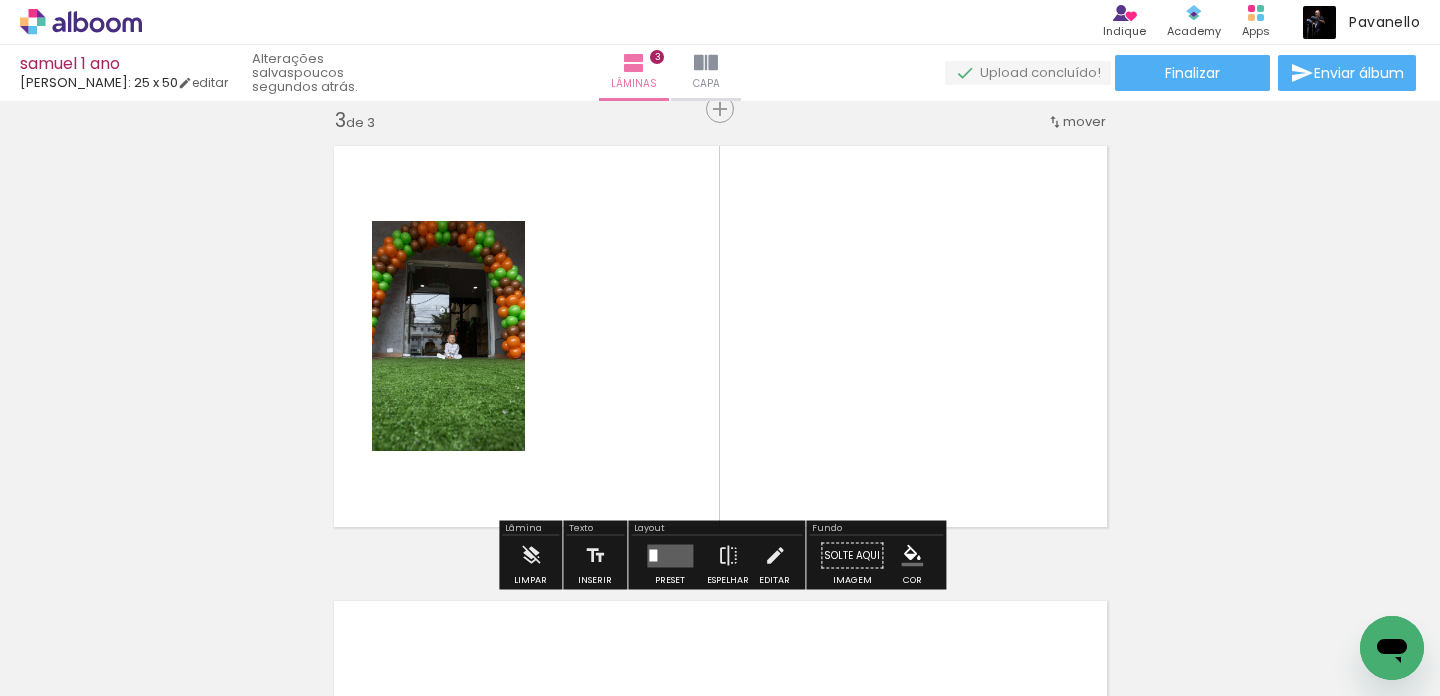 scroll, scrollTop: 935, scrollLeft: 0, axis: vertical 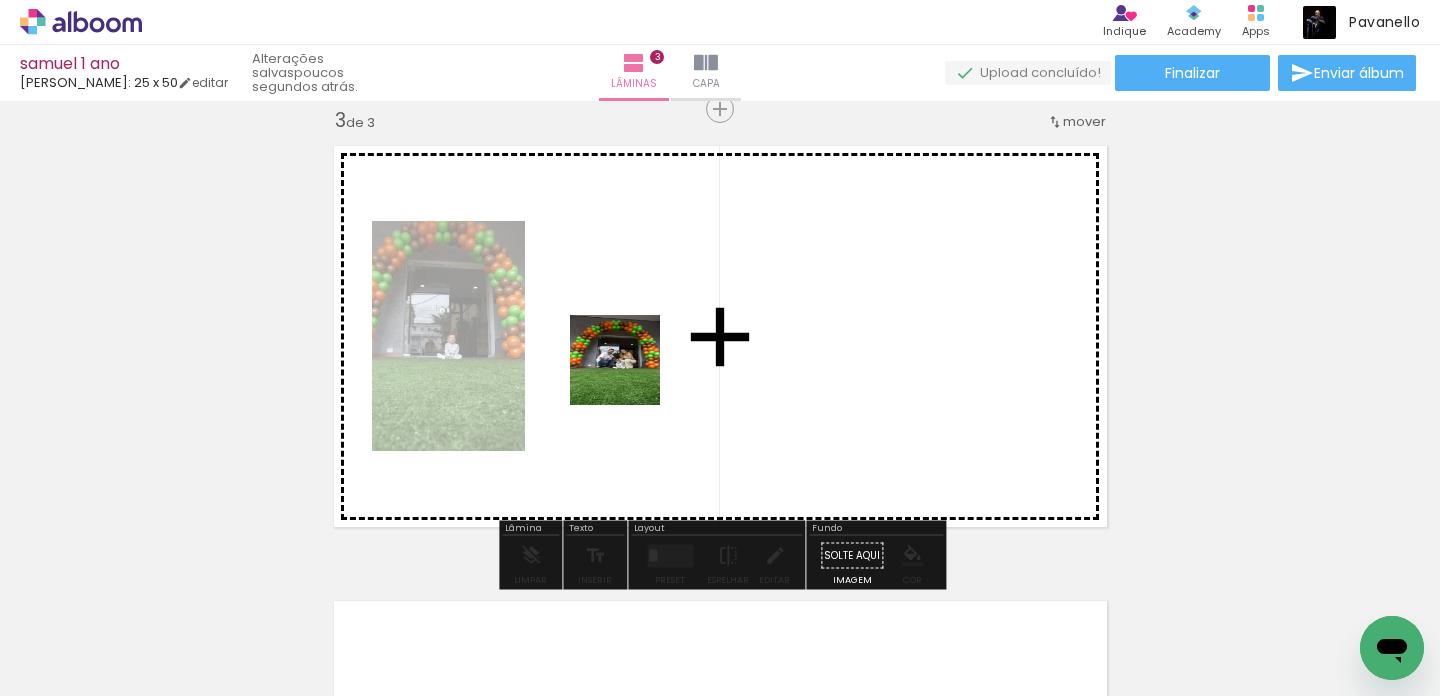 drag, startPoint x: 591, startPoint y: 620, endPoint x: 635, endPoint y: 364, distance: 259.75372 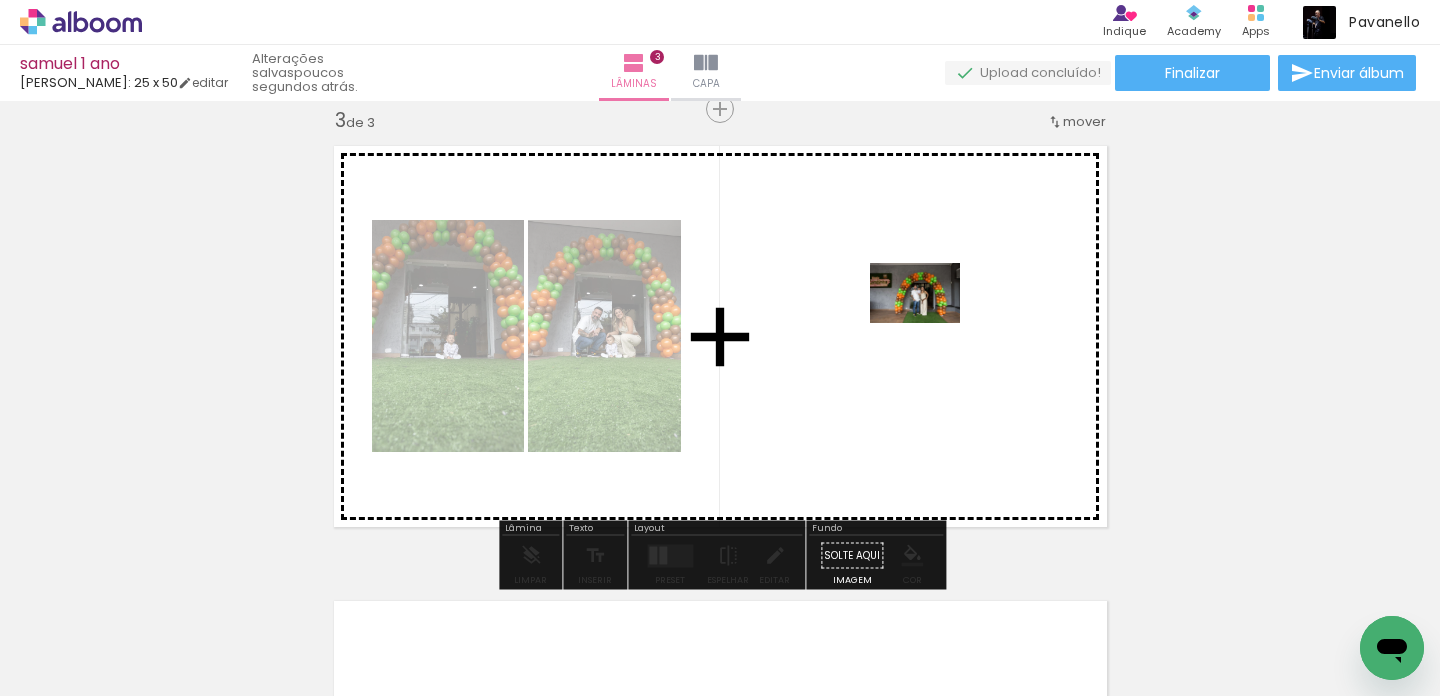drag, startPoint x: 491, startPoint y: 632, endPoint x: 916, endPoint y: 331, distance: 520.79364 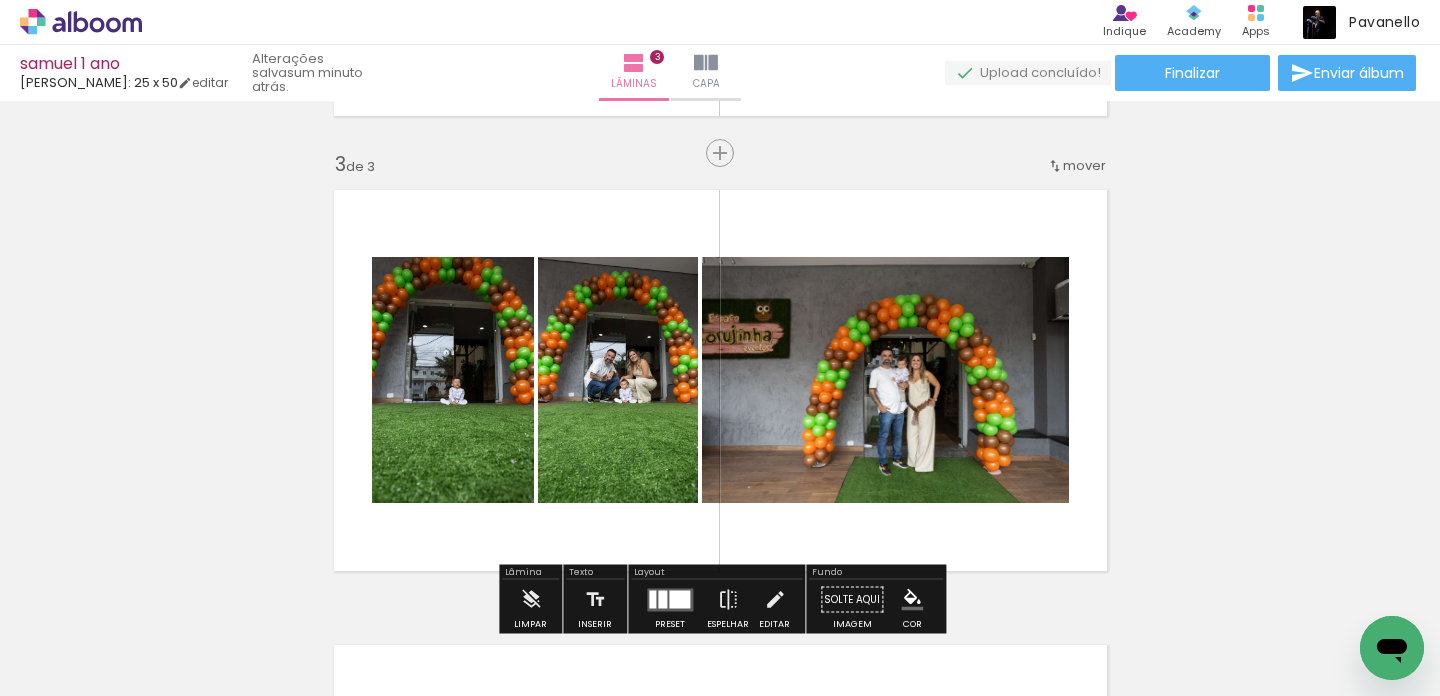 scroll, scrollTop: 901, scrollLeft: 0, axis: vertical 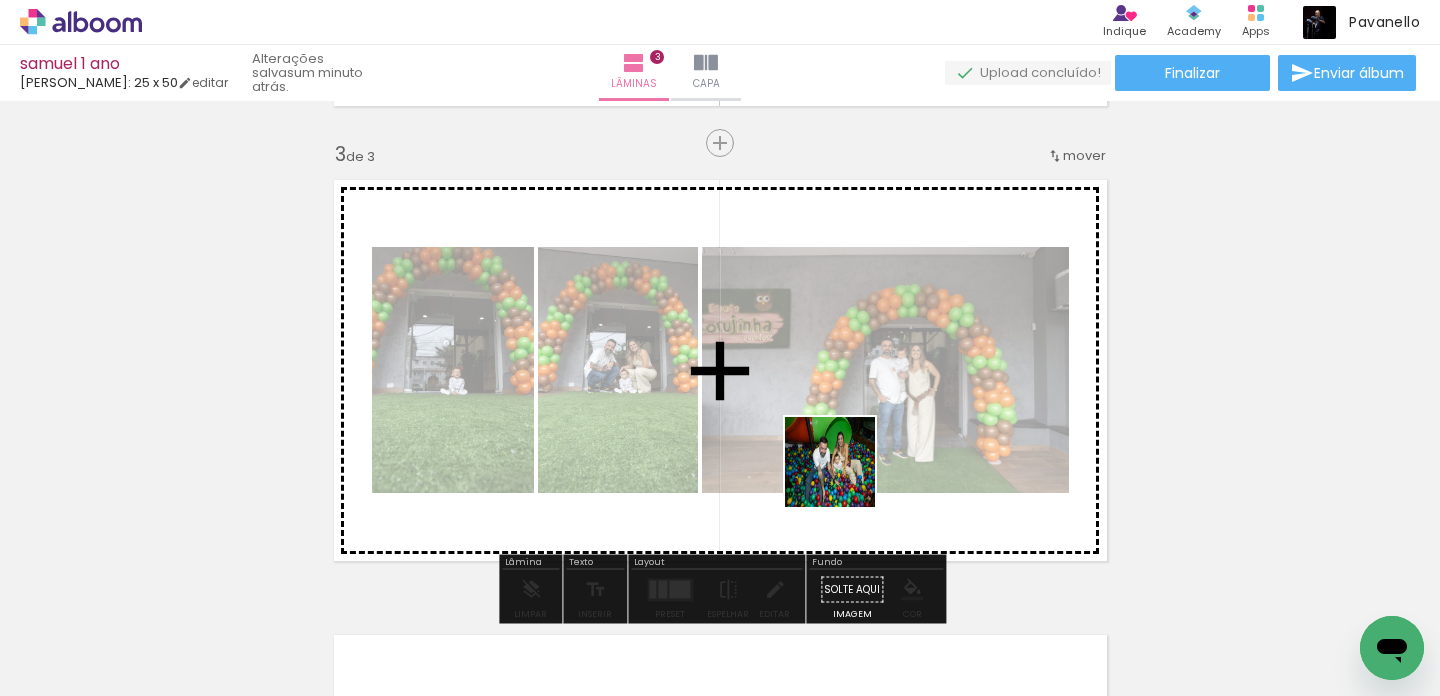 drag, startPoint x: 806, startPoint y: 637, endPoint x: 847, endPoint y: 472, distance: 170.01764 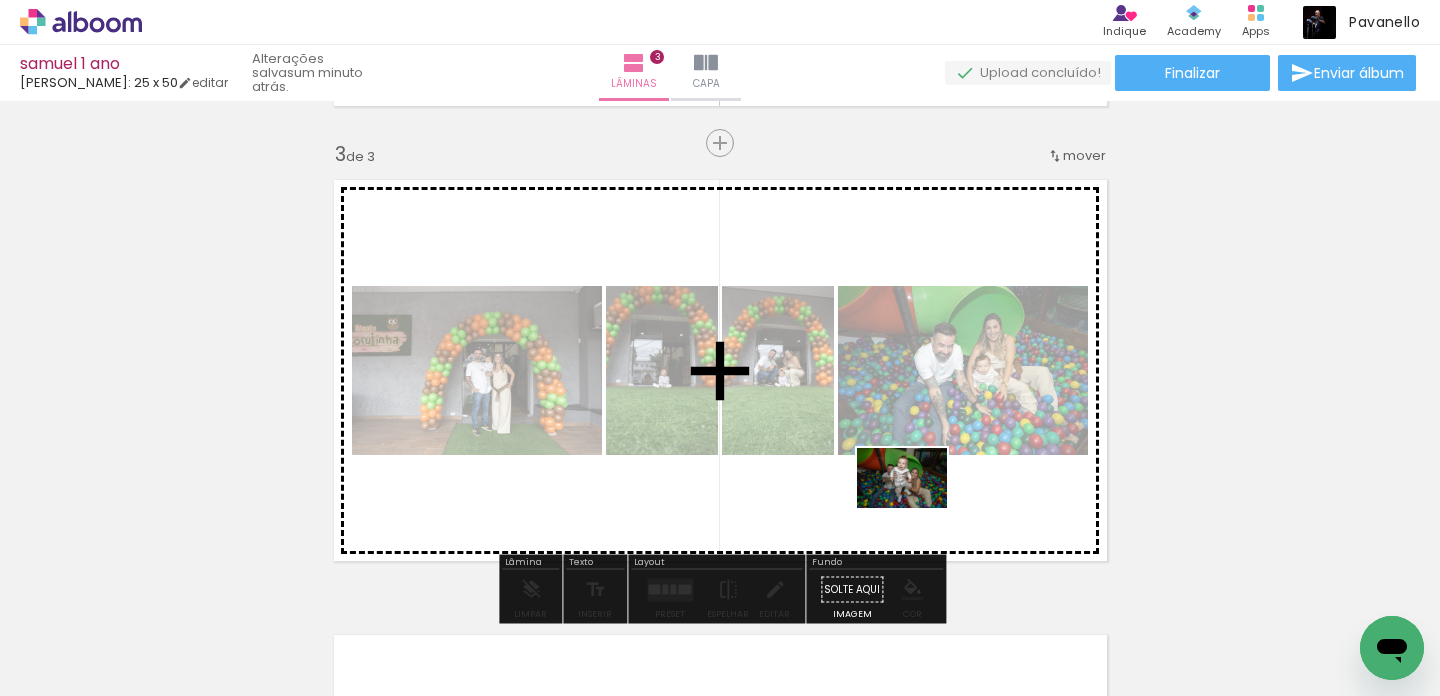 drag, startPoint x: 917, startPoint y: 637, endPoint x: 916, endPoint y: 507, distance: 130.00385 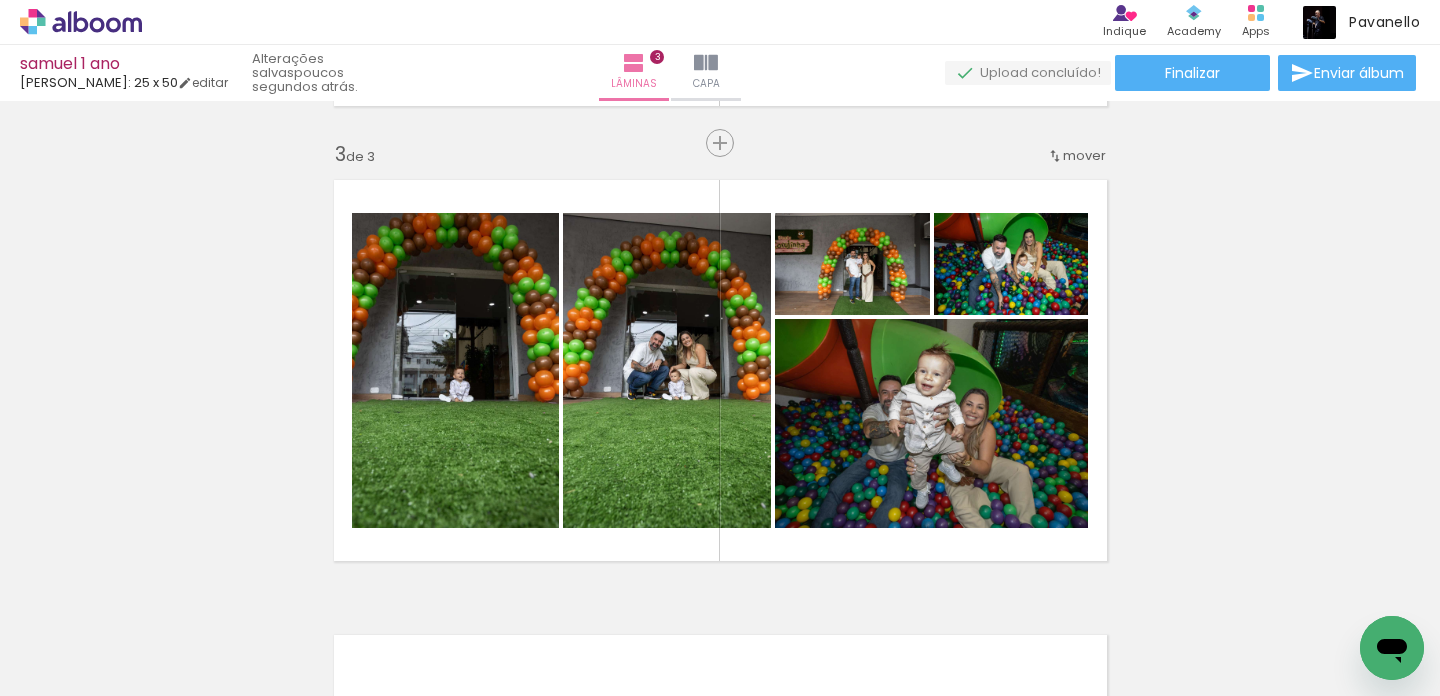 scroll, scrollTop: 0, scrollLeft: 868, axis: horizontal 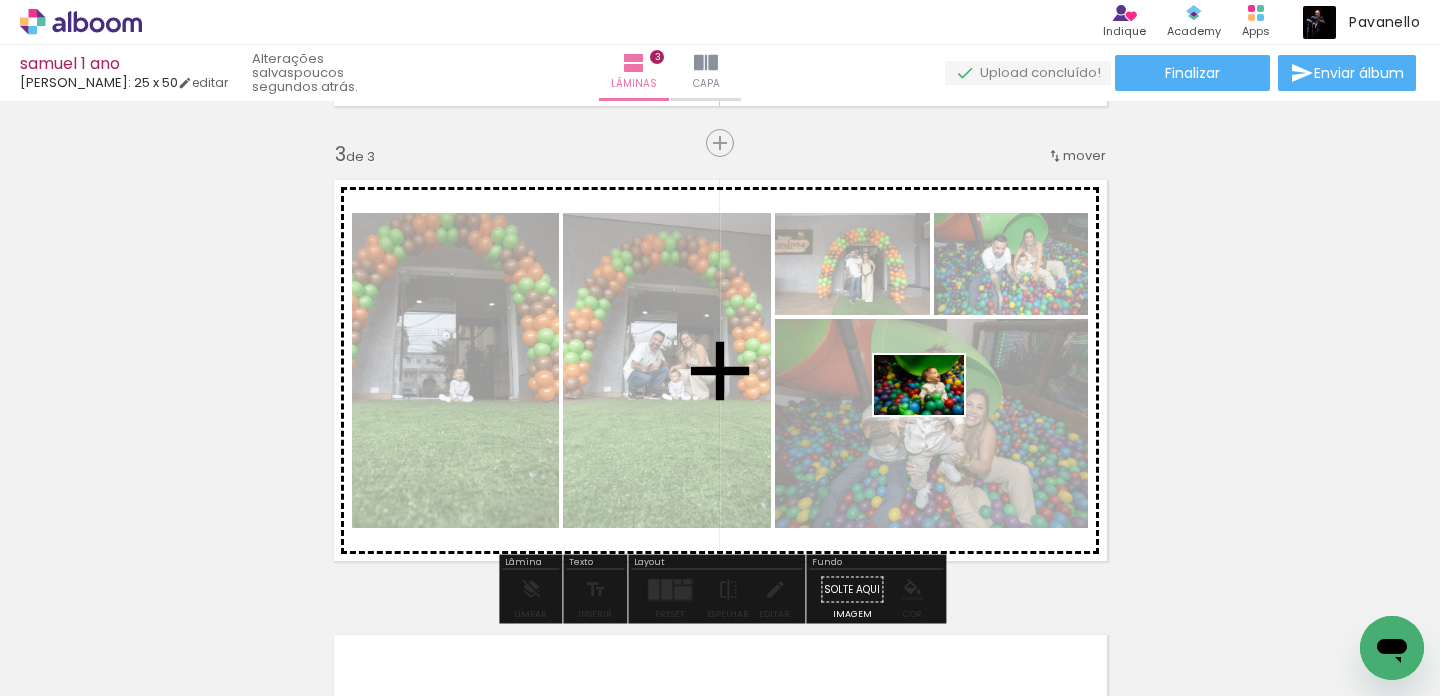 drag, startPoint x: 580, startPoint y: 633, endPoint x: 939, endPoint y: 415, distance: 420.00595 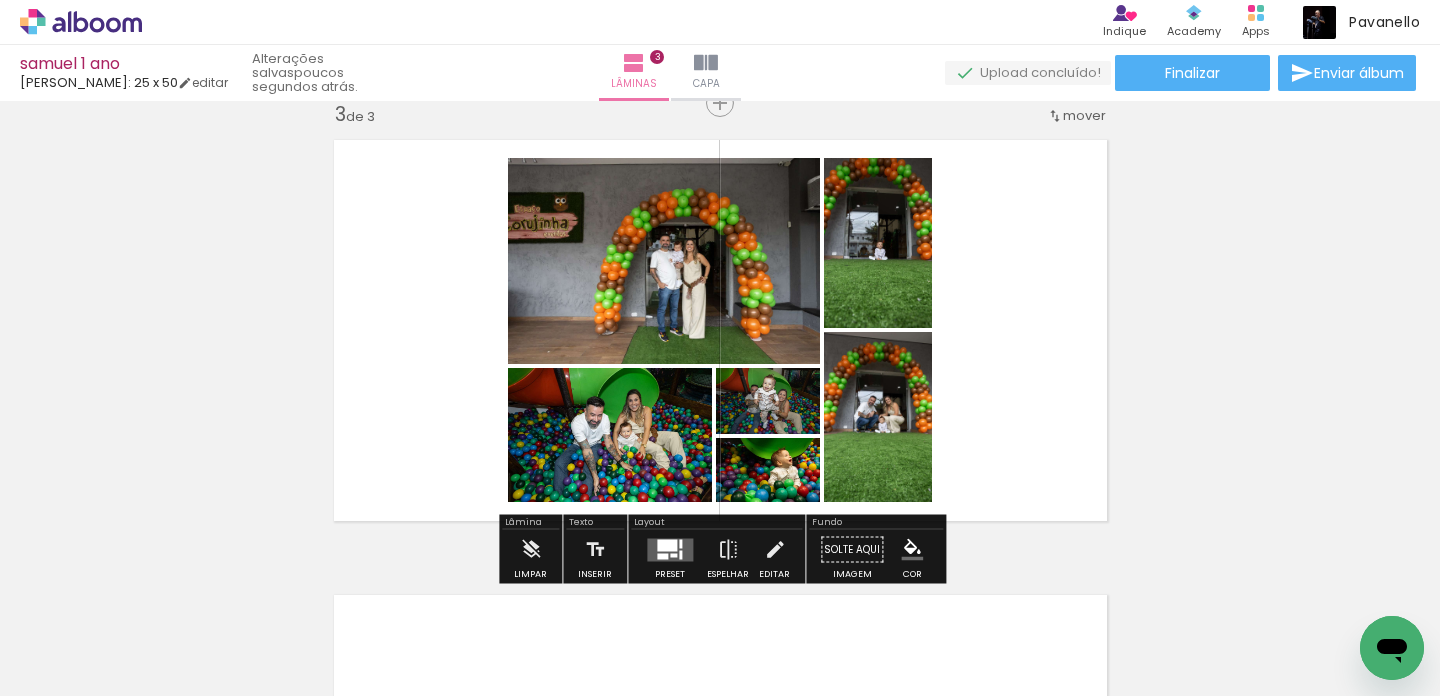 scroll, scrollTop: 942, scrollLeft: 0, axis: vertical 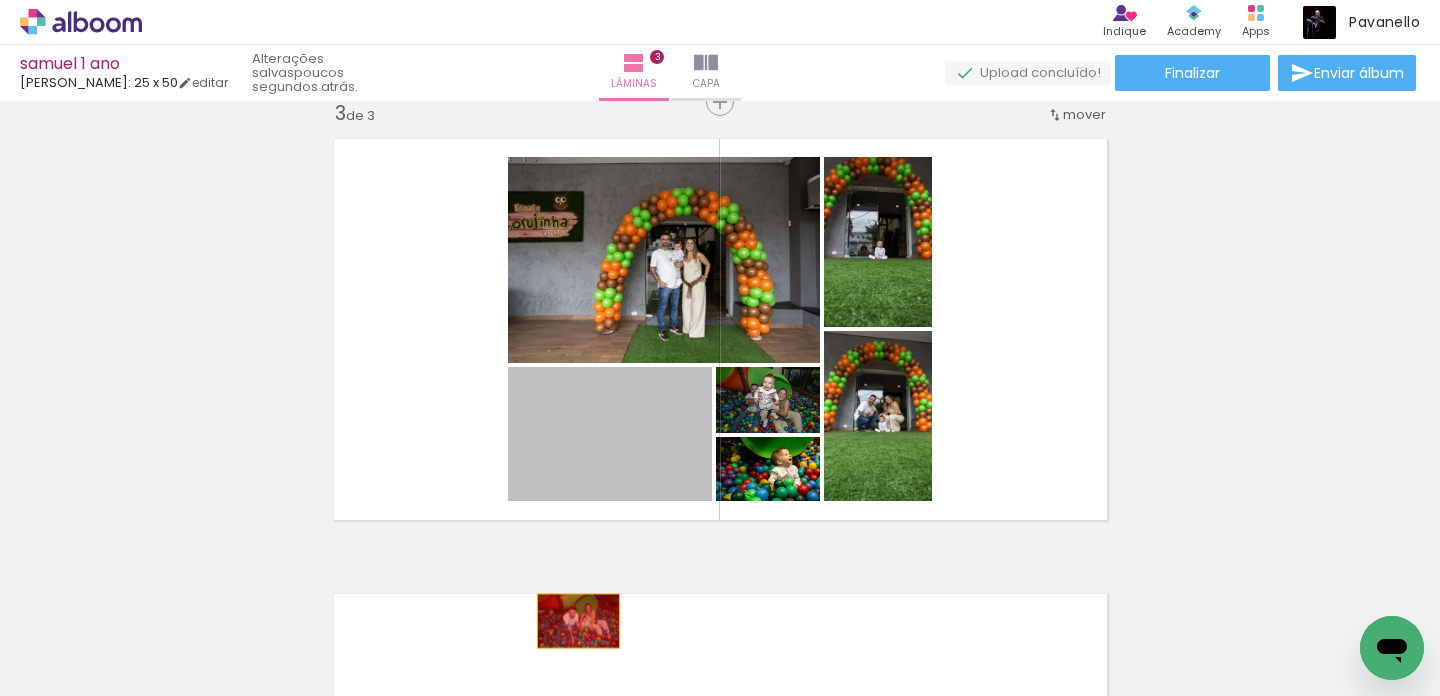 drag, startPoint x: 624, startPoint y: 444, endPoint x: 578, endPoint y: 622, distance: 183.84776 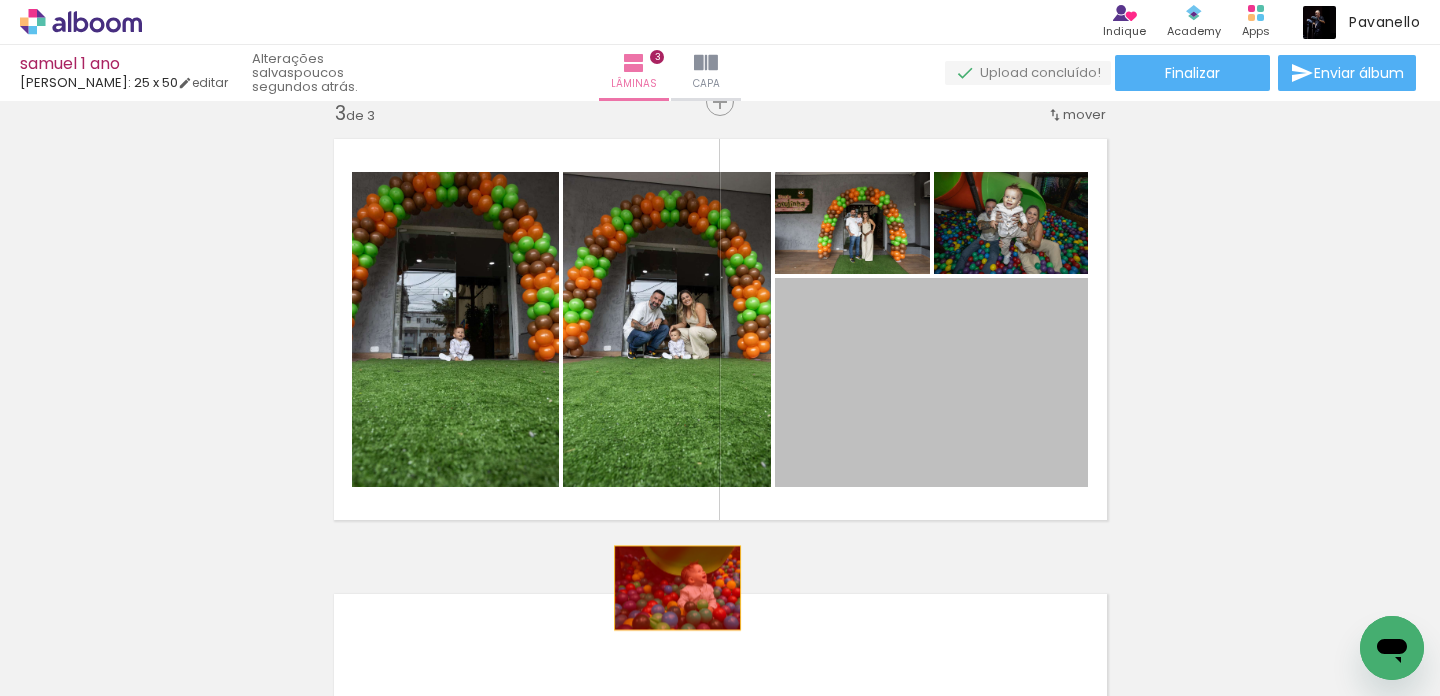 drag, startPoint x: 874, startPoint y: 399, endPoint x: 677, endPoint y: 589, distance: 273.6951 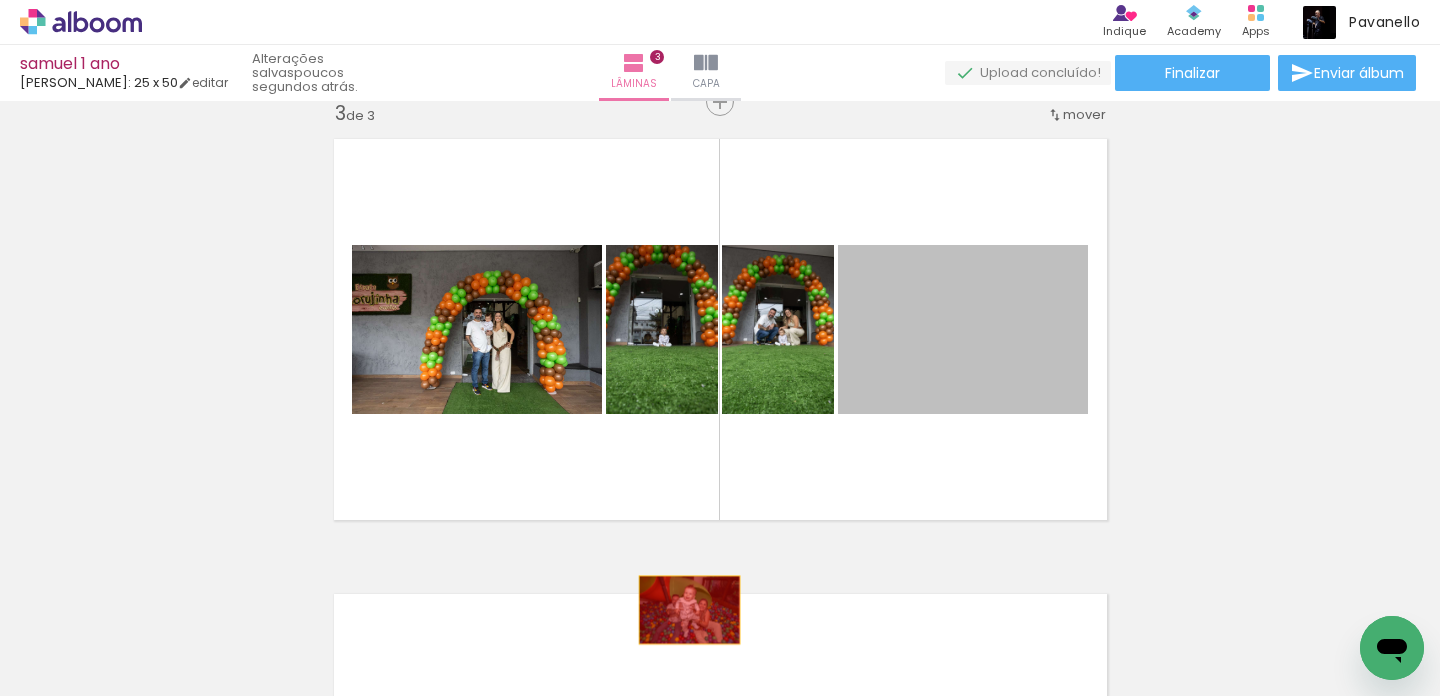 drag, startPoint x: 941, startPoint y: 330, endPoint x: 689, endPoint y: 610, distance: 376.70148 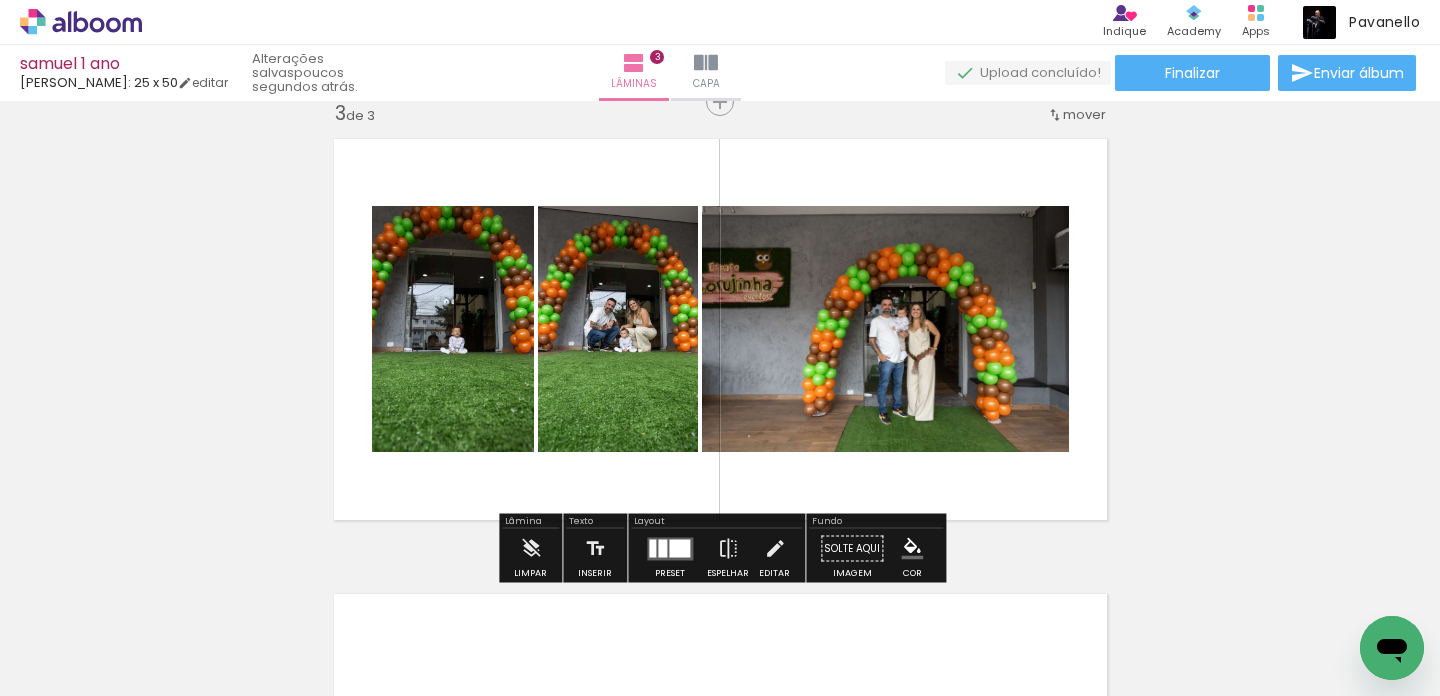 click at bounding box center [670, 548] 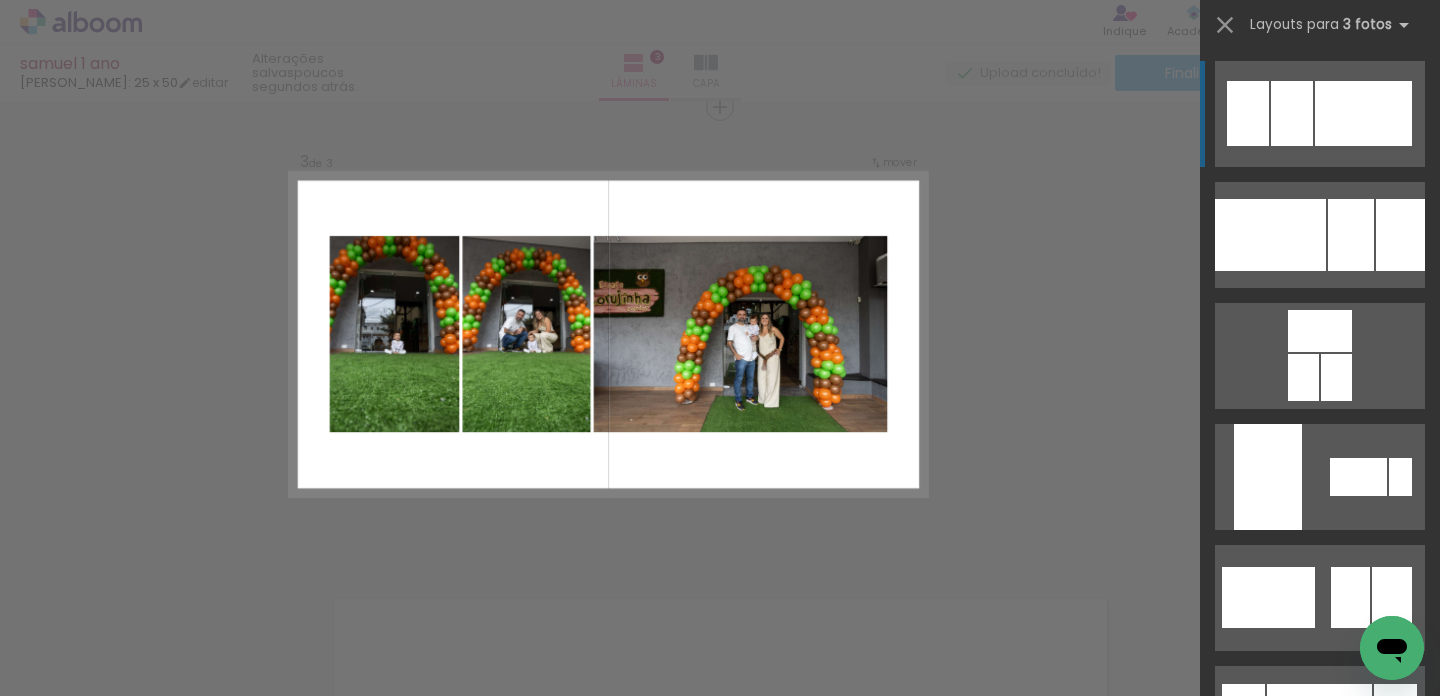 scroll, scrollTop: 935, scrollLeft: 0, axis: vertical 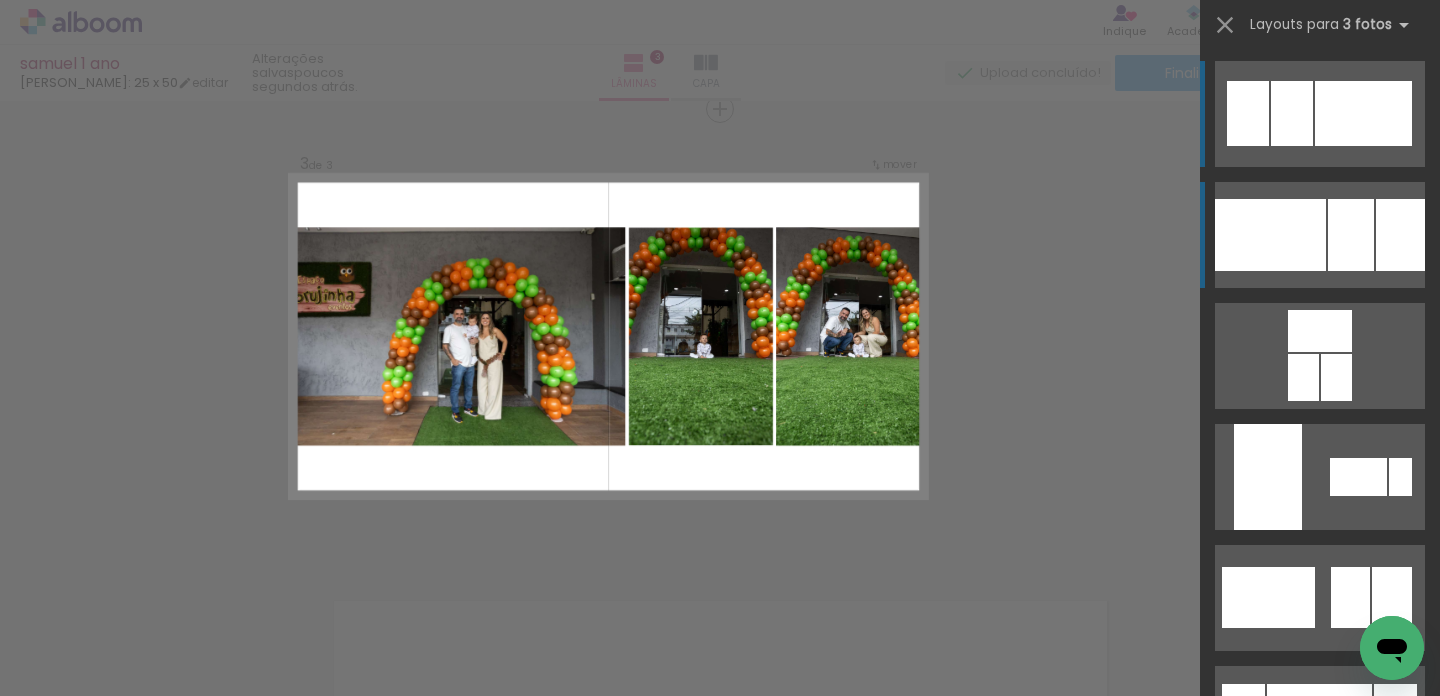 click at bounding box center (1270, 235) 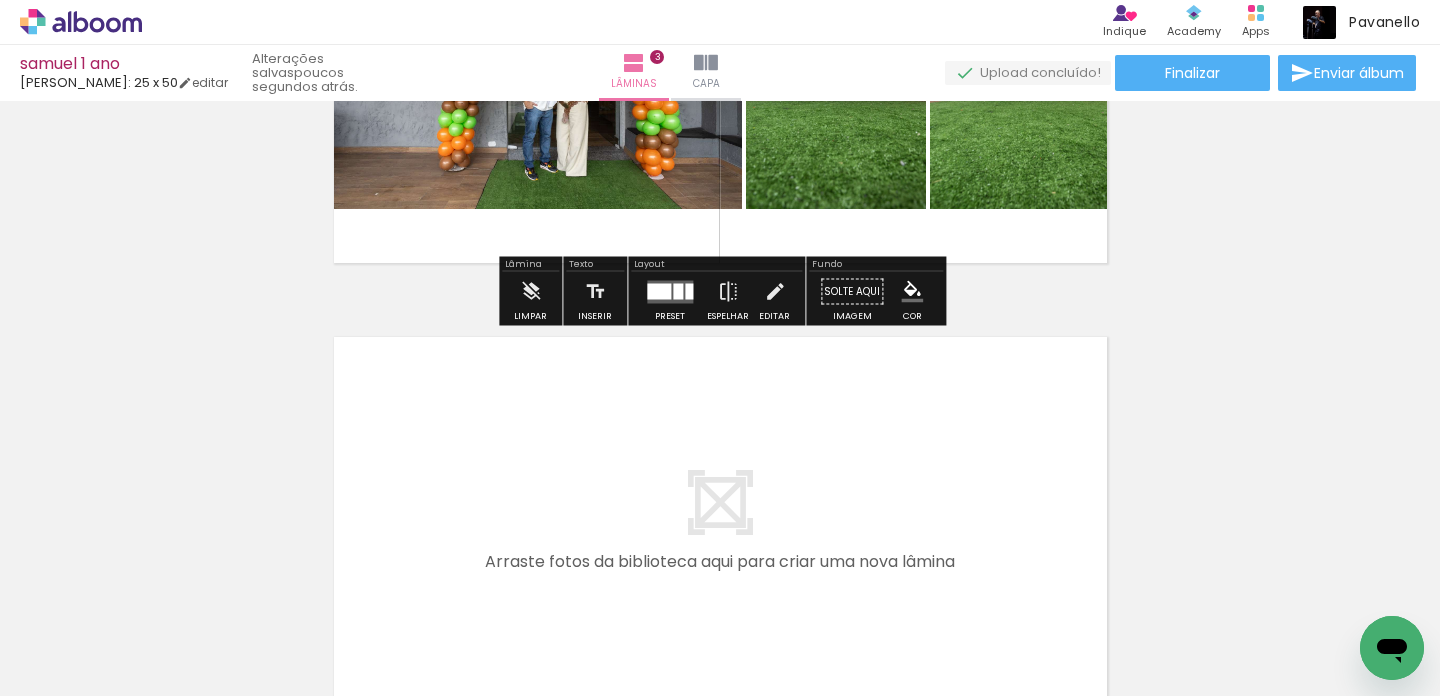scroll, scrollTop: 1231, scrollLeft: 0, axis: vertical 